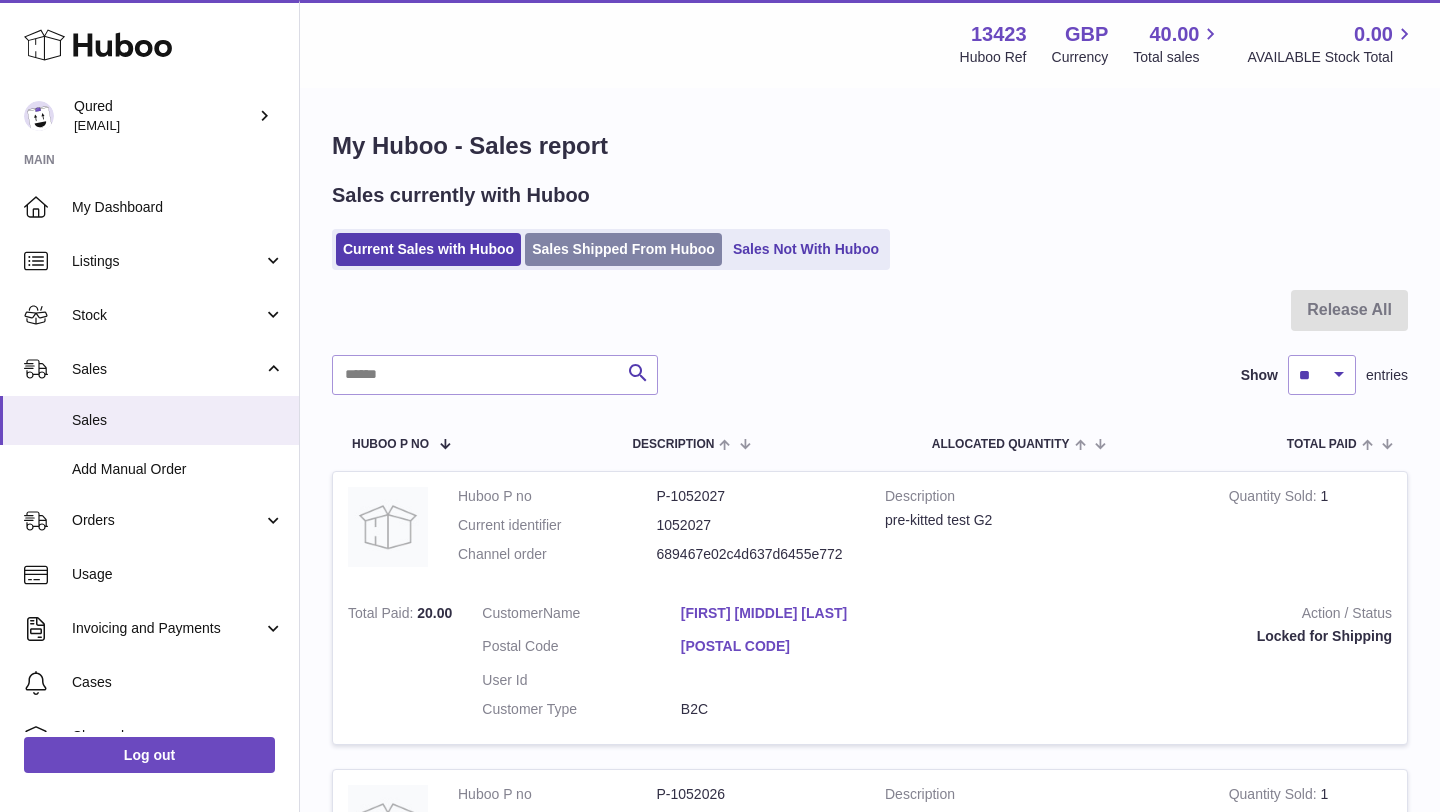 scroll, scrollTop: 0, scrollLeft: 0, axis: both 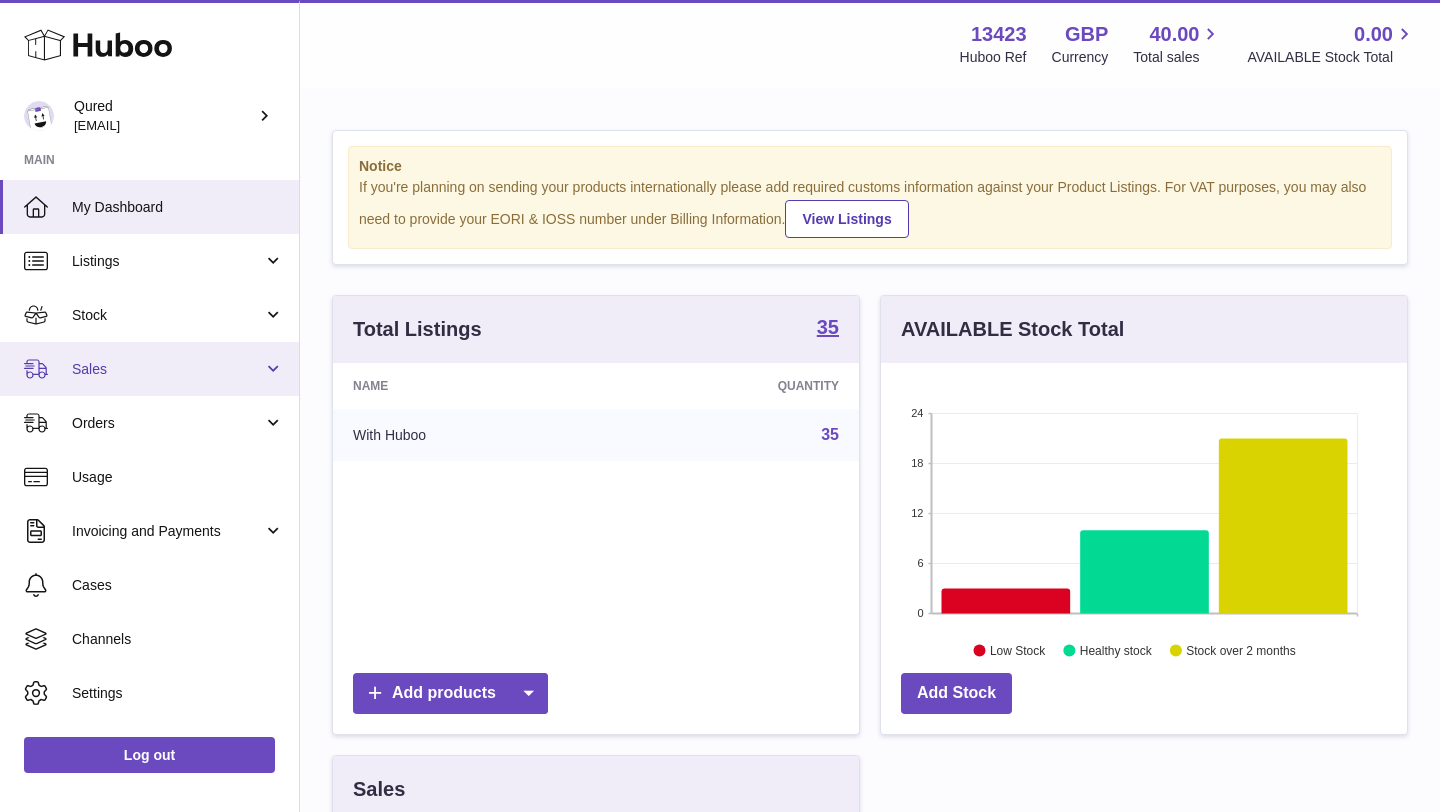 click on "Sales" at bounding box center (167, 369) 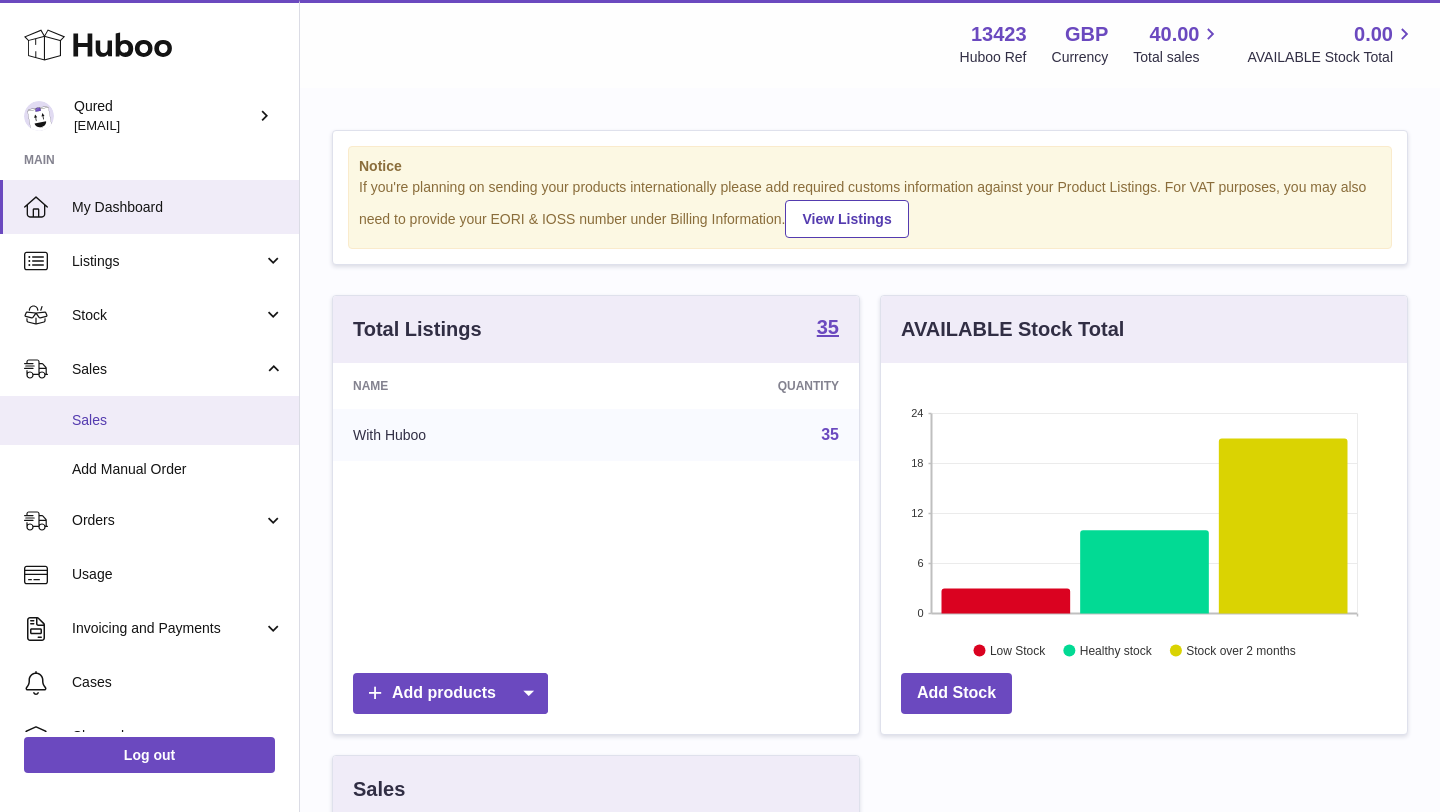 click on "Sales" at bounding box center [178, 420] 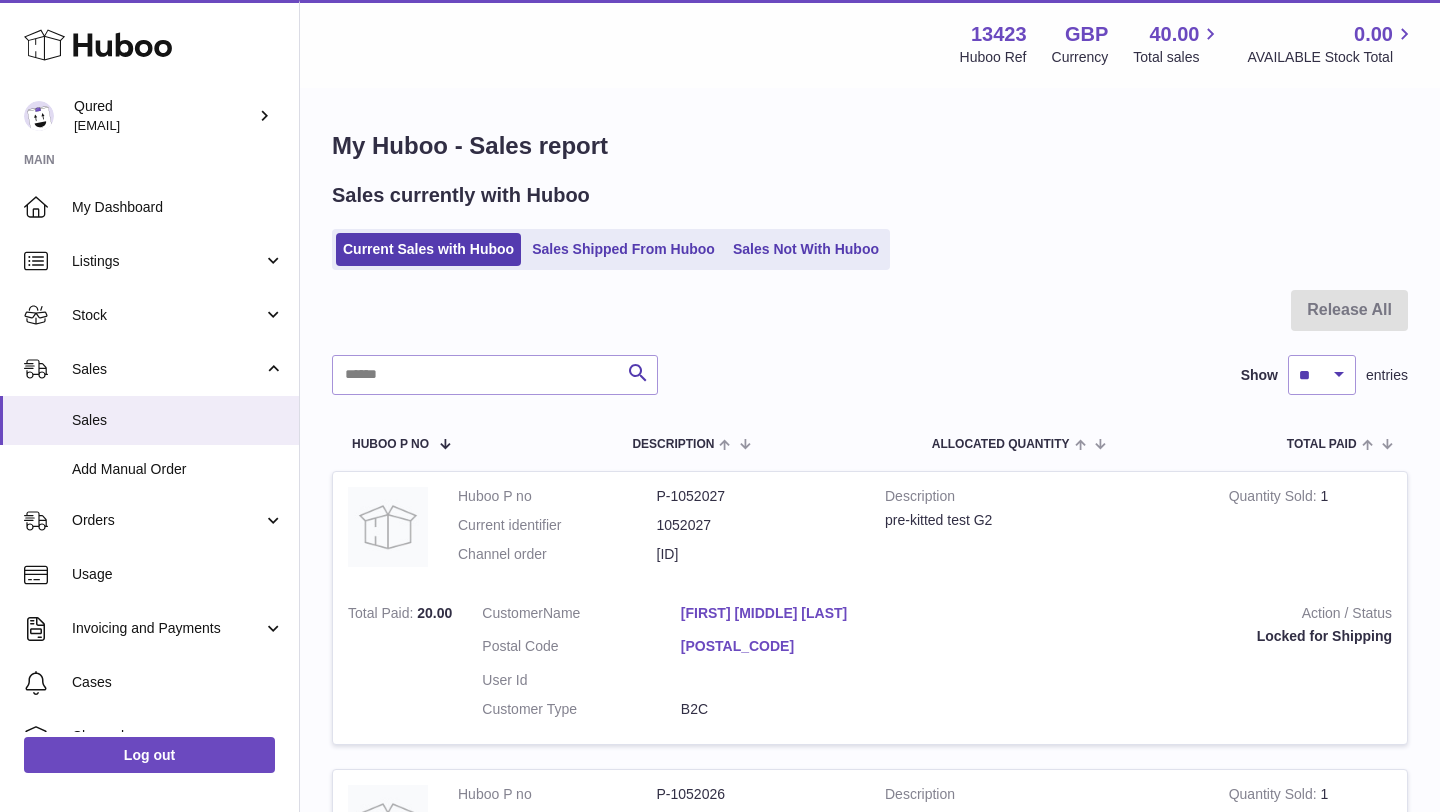 scroll, scrollTop: 0, scrollLeft: 0, axis: both 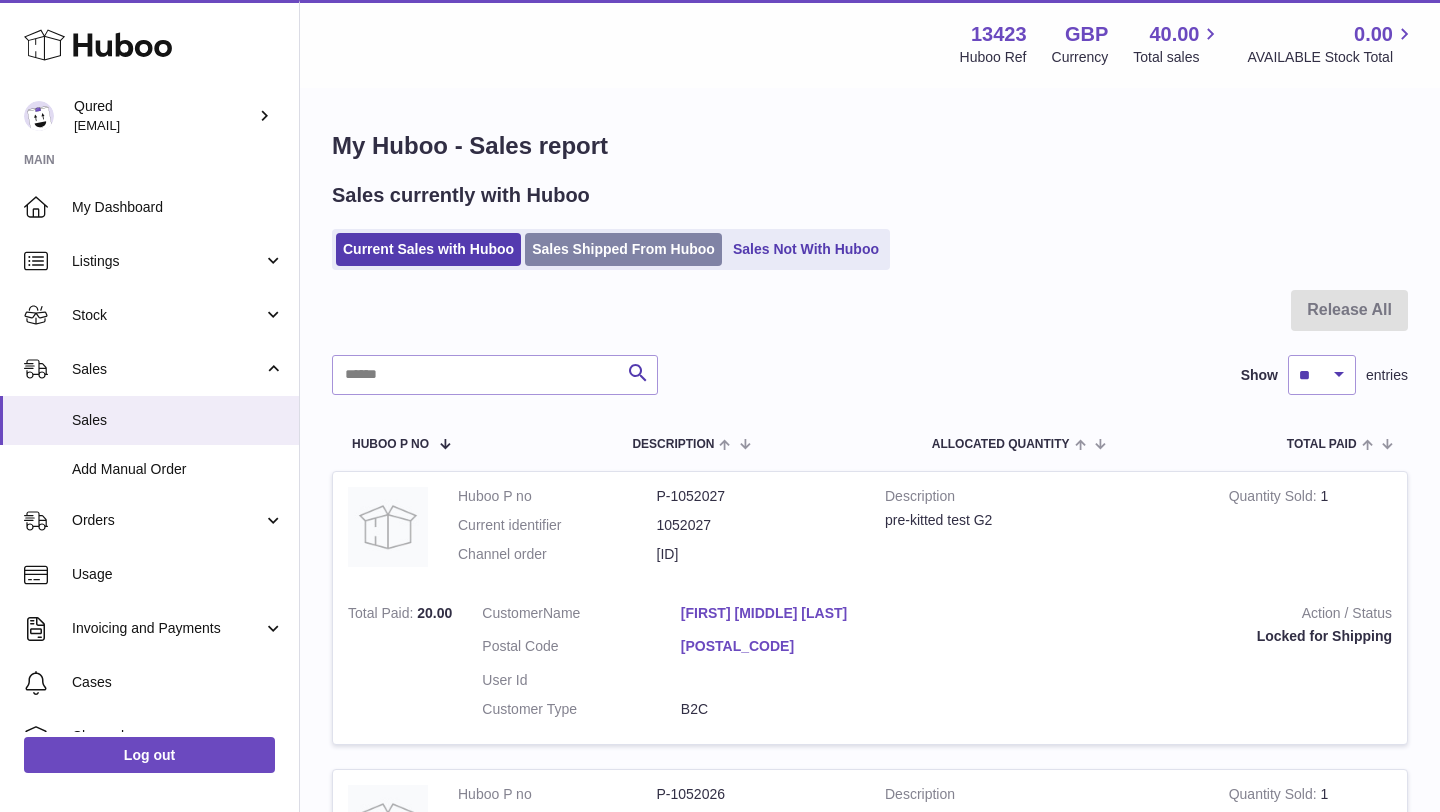 click on "Sales Shipped From Huboo" at bounding box center (623, 249) 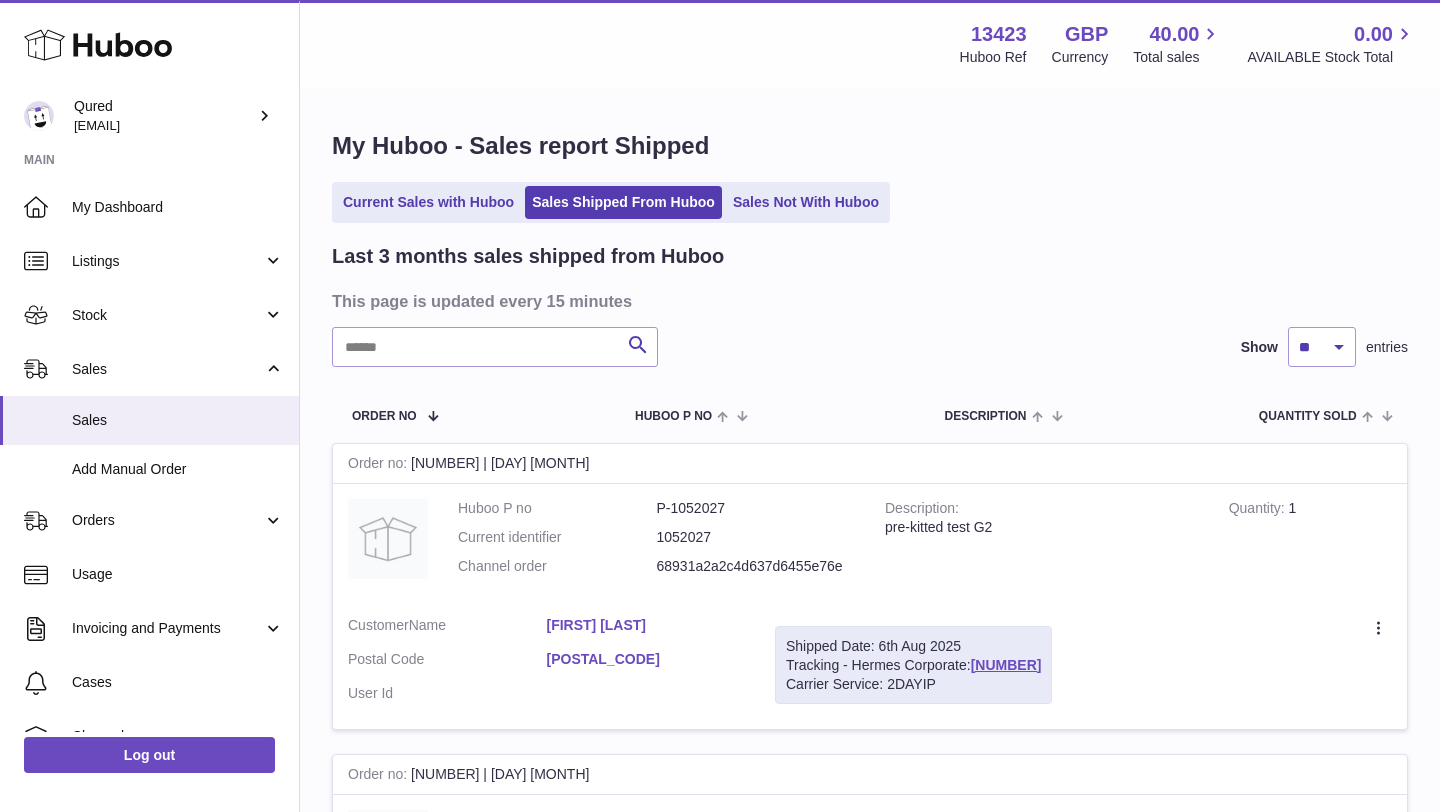 scroll, scrollTop: 0, scrollLeft: 0, axis: both 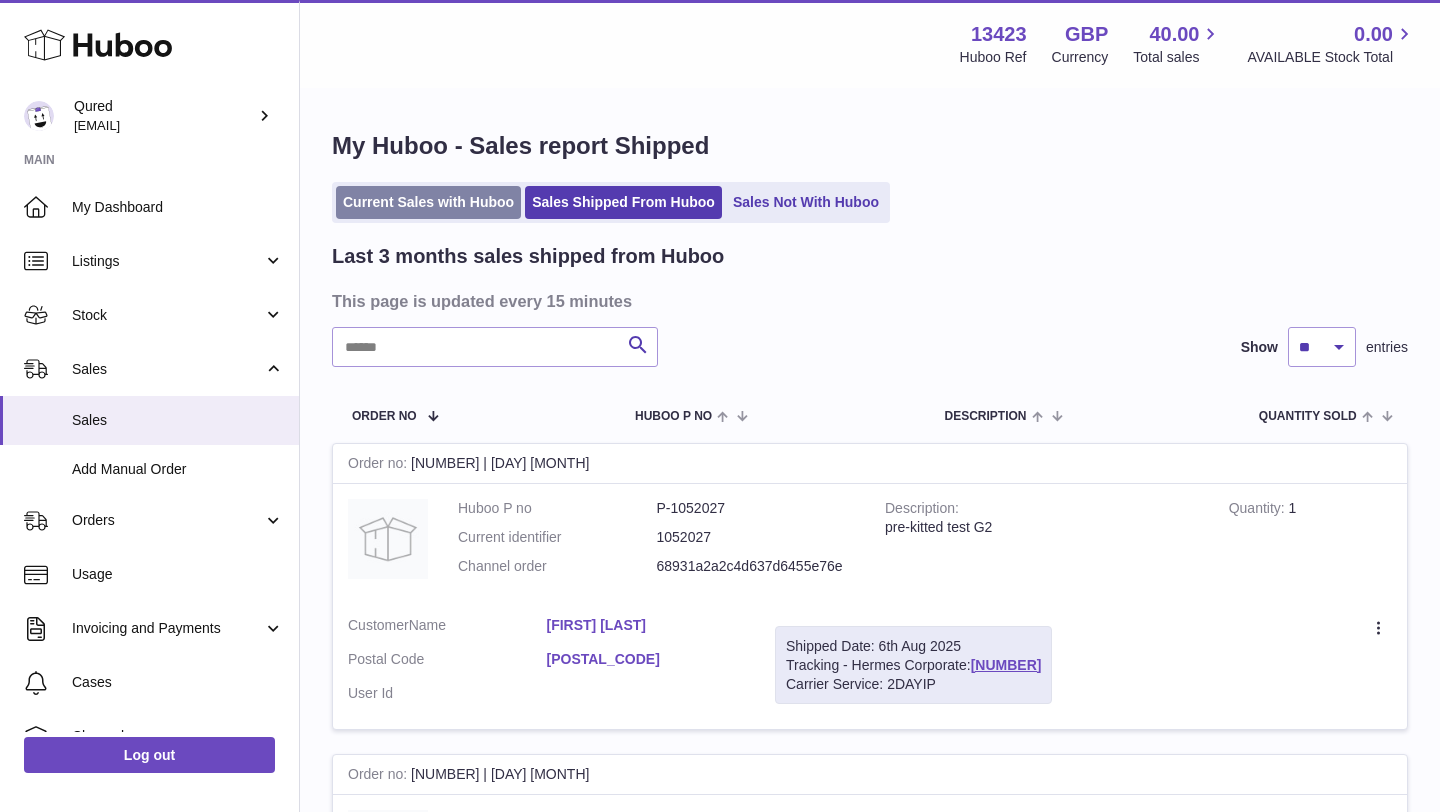 click on "Current Sales with Huboo" at bounding box center (428, 202) 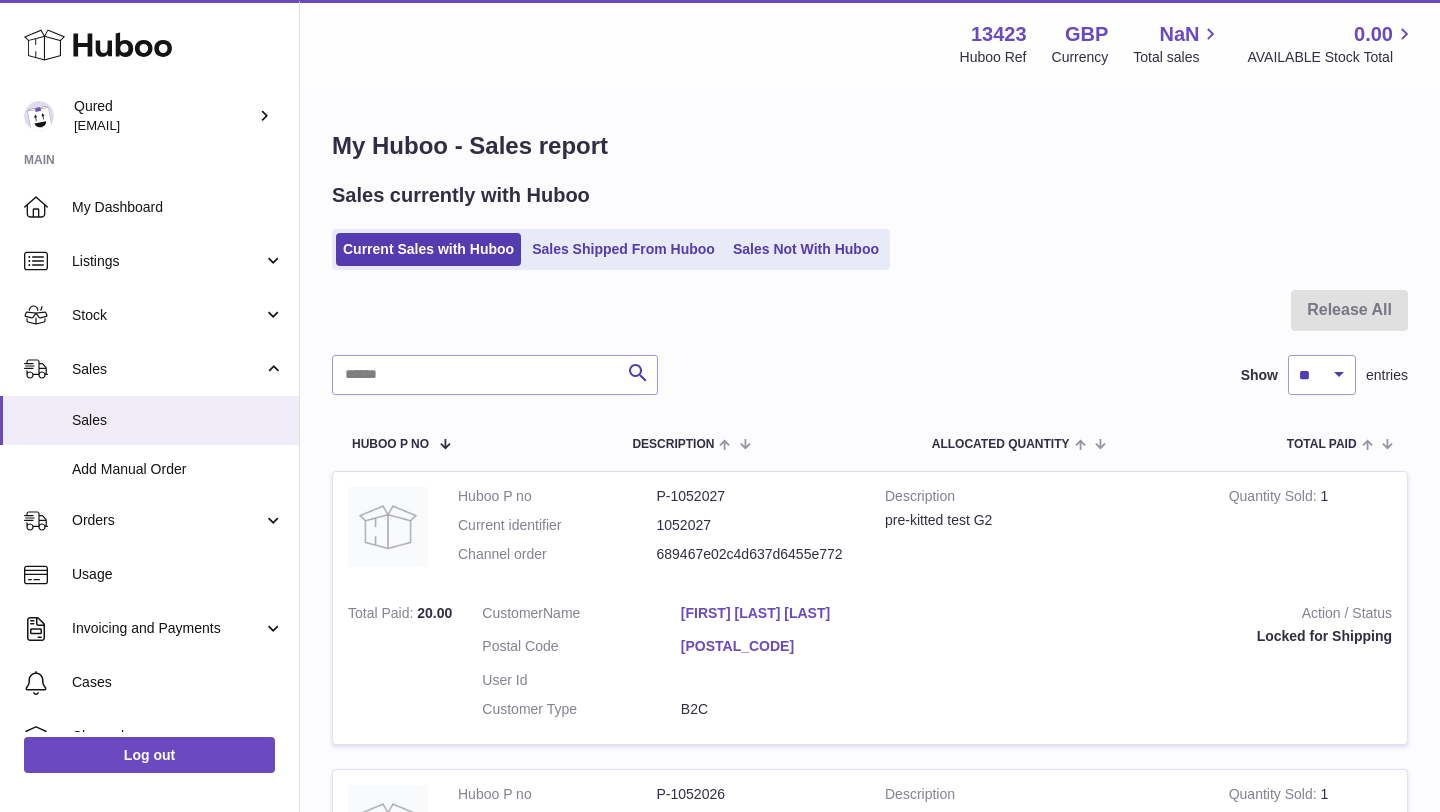 scroll, scrollTop: 0, scrollLeft: 0, axis: both 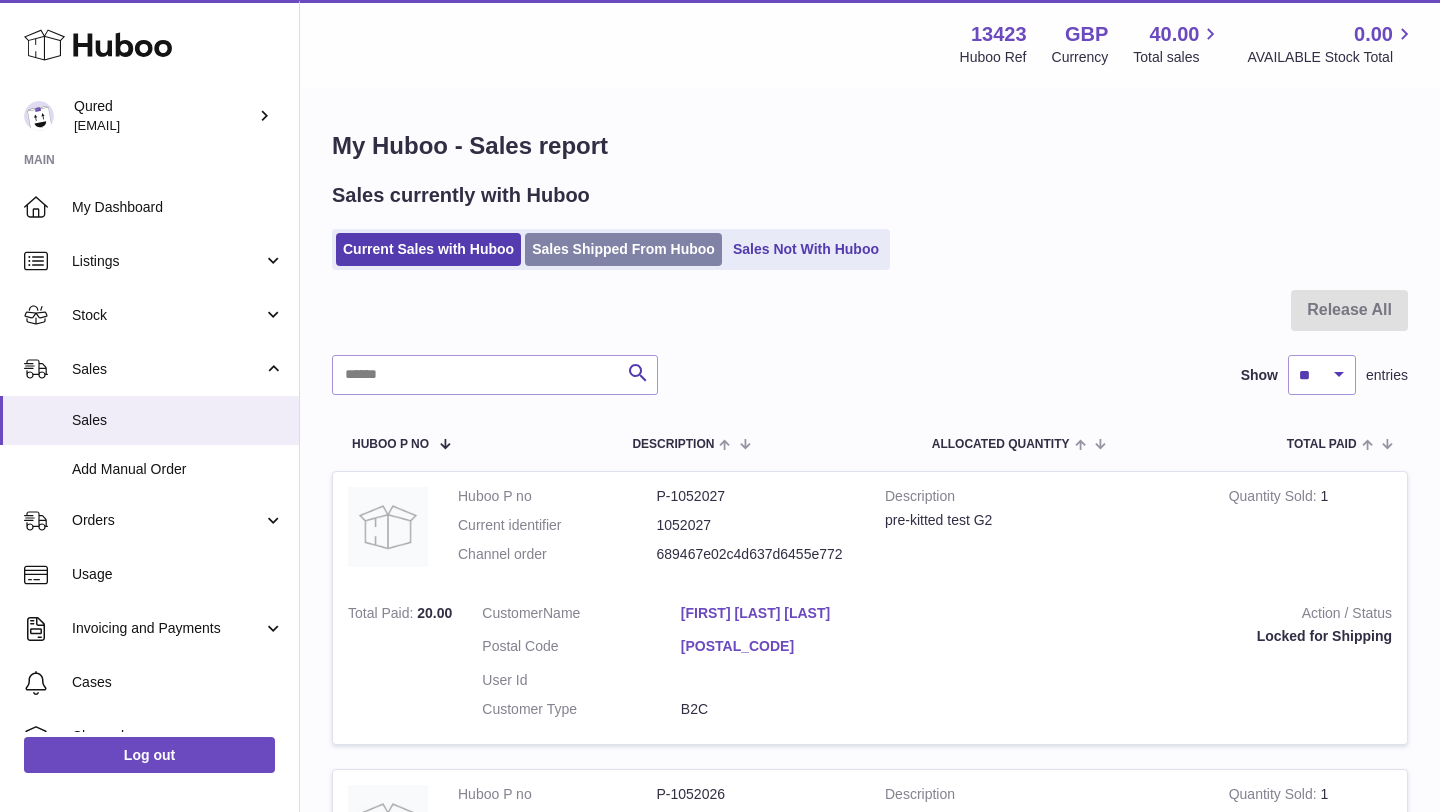 click on "Sales Shipped From Huboo" at bounding box center (623, 249) 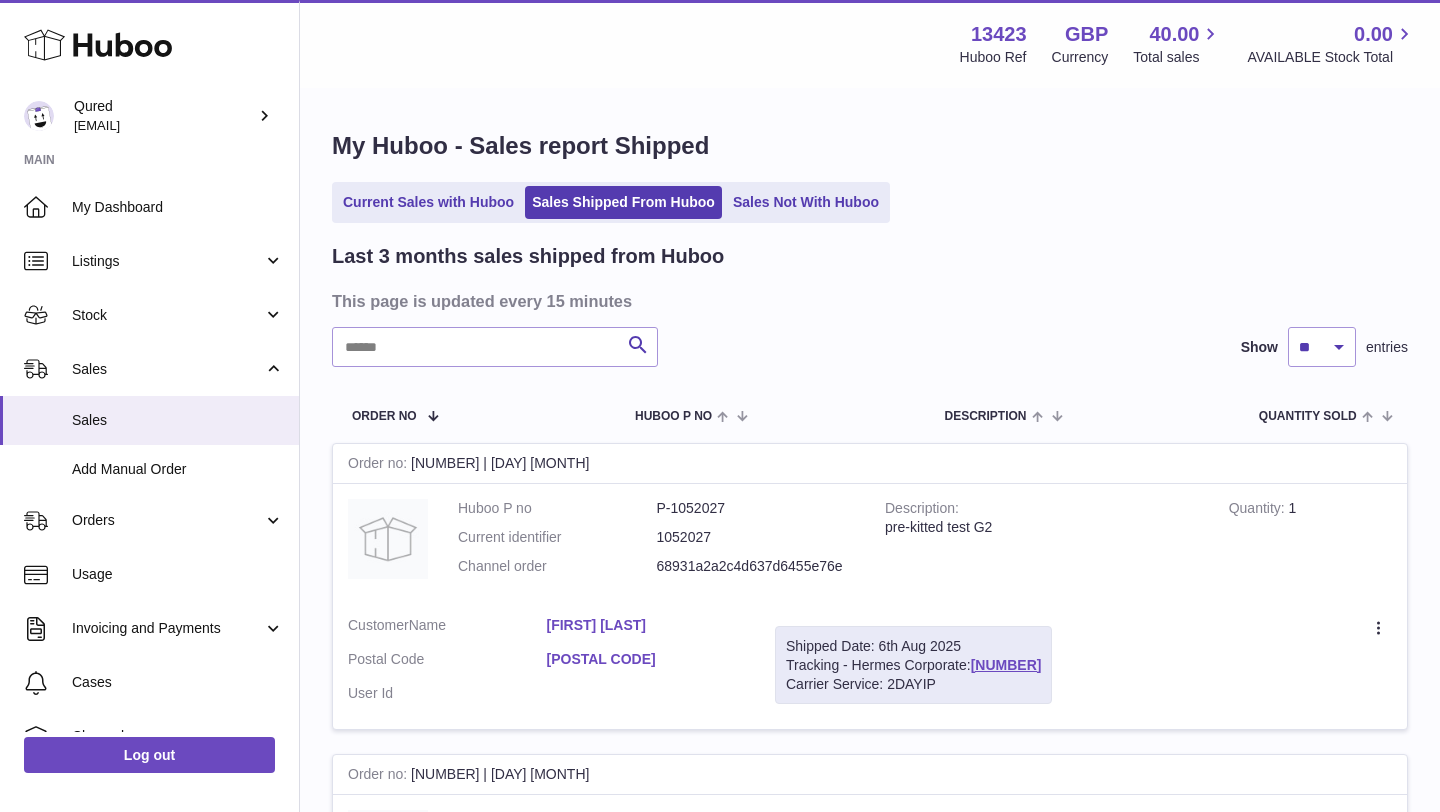 scroll, scrollTop: 0, scrollLeft: 0, axis: both 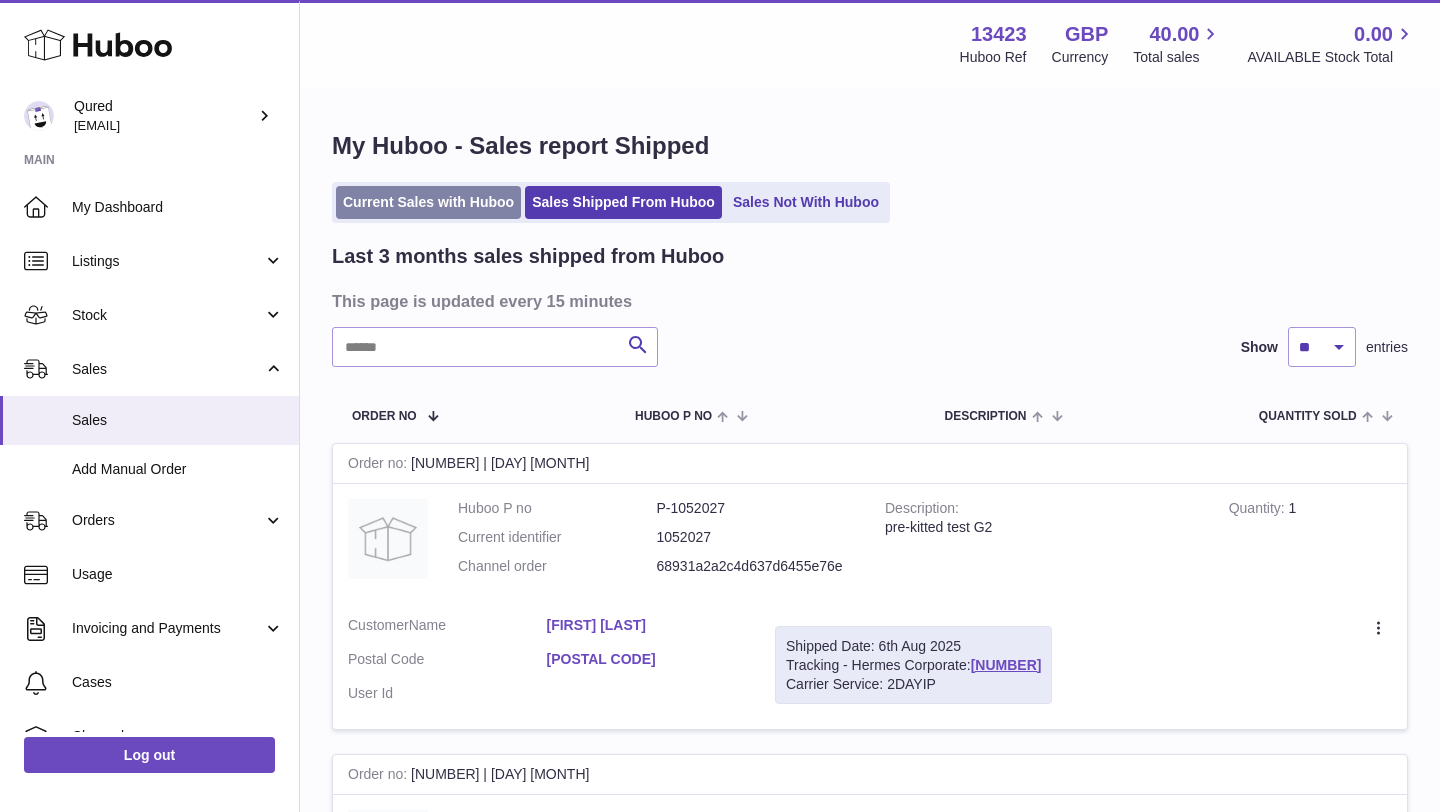 click on "Current Sales with Huboo" at bounding box center (428, 202) 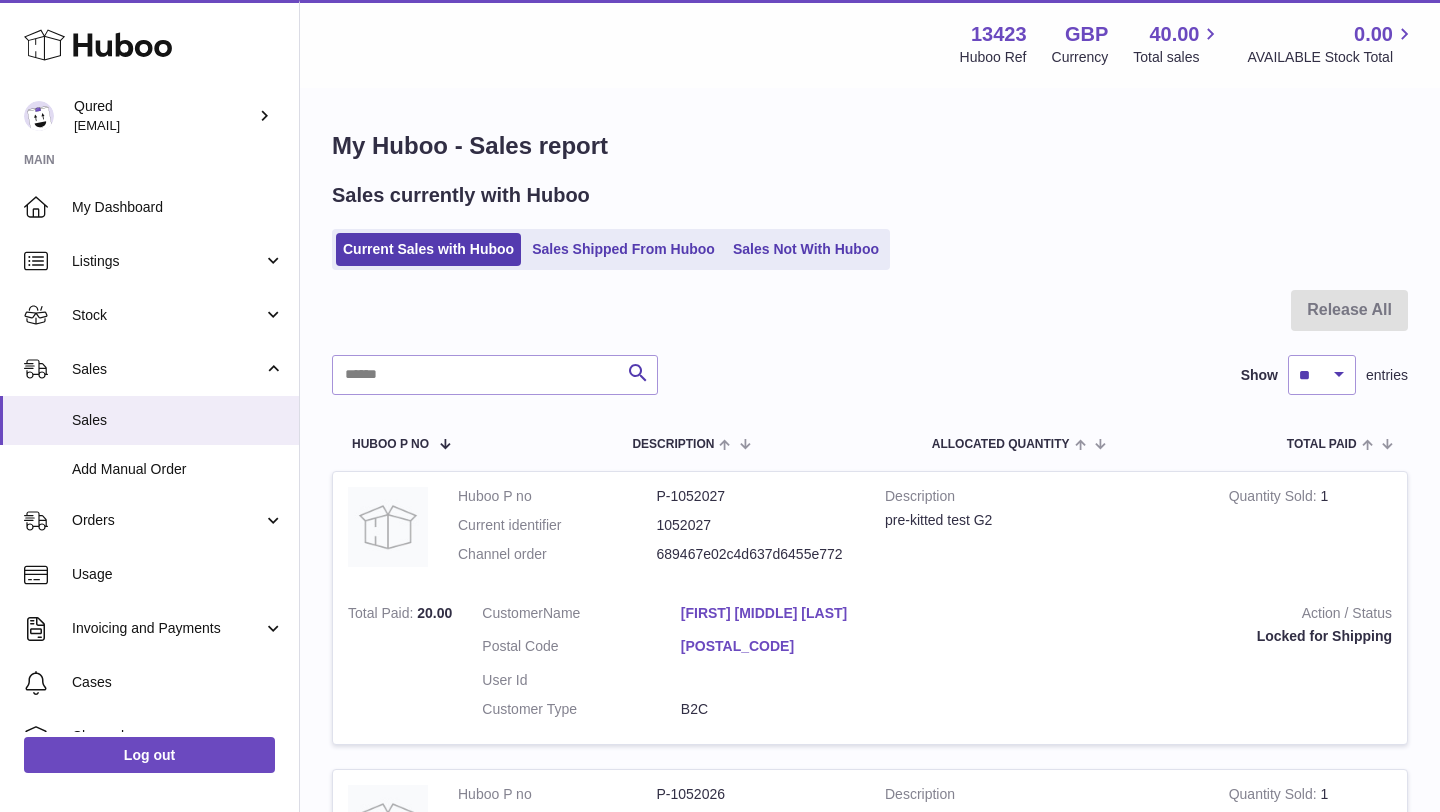 scroll, scrollTop: 0, scrollLeft: 0, axis: both 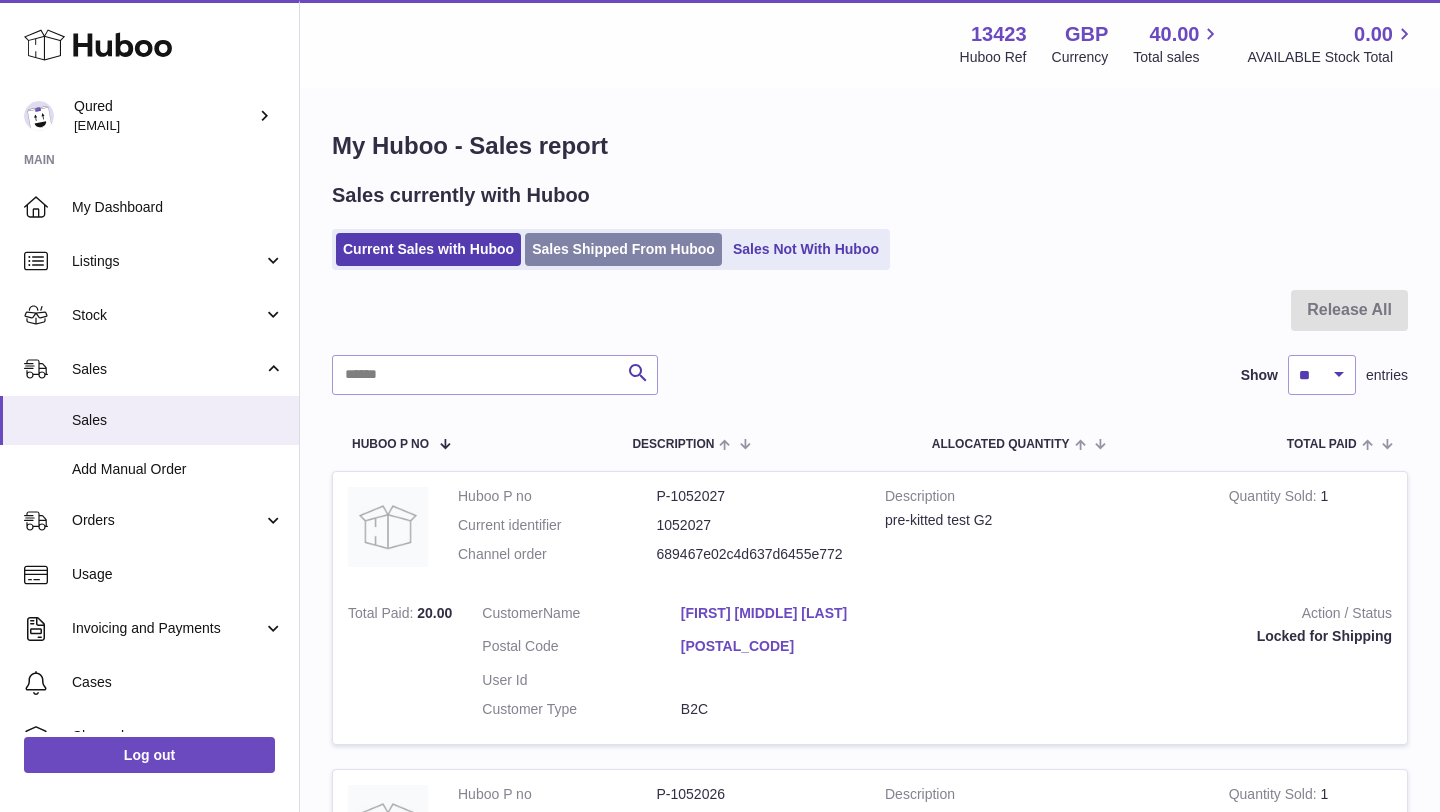 click on "Sales Shipped From Huboo" at bounding box center [623, 249] 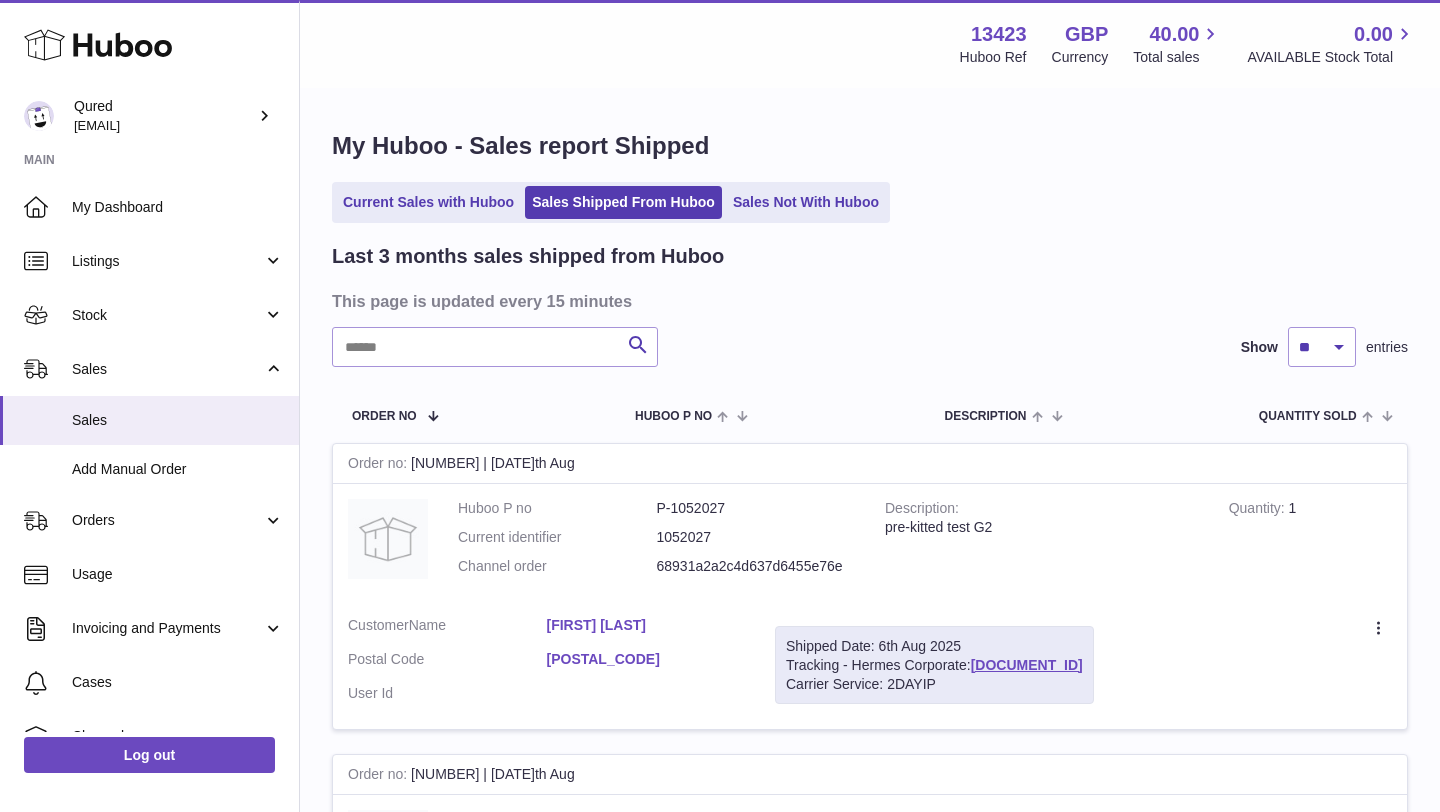 scroll, scrollTop: 0, scrollLeft: 0, axis: both 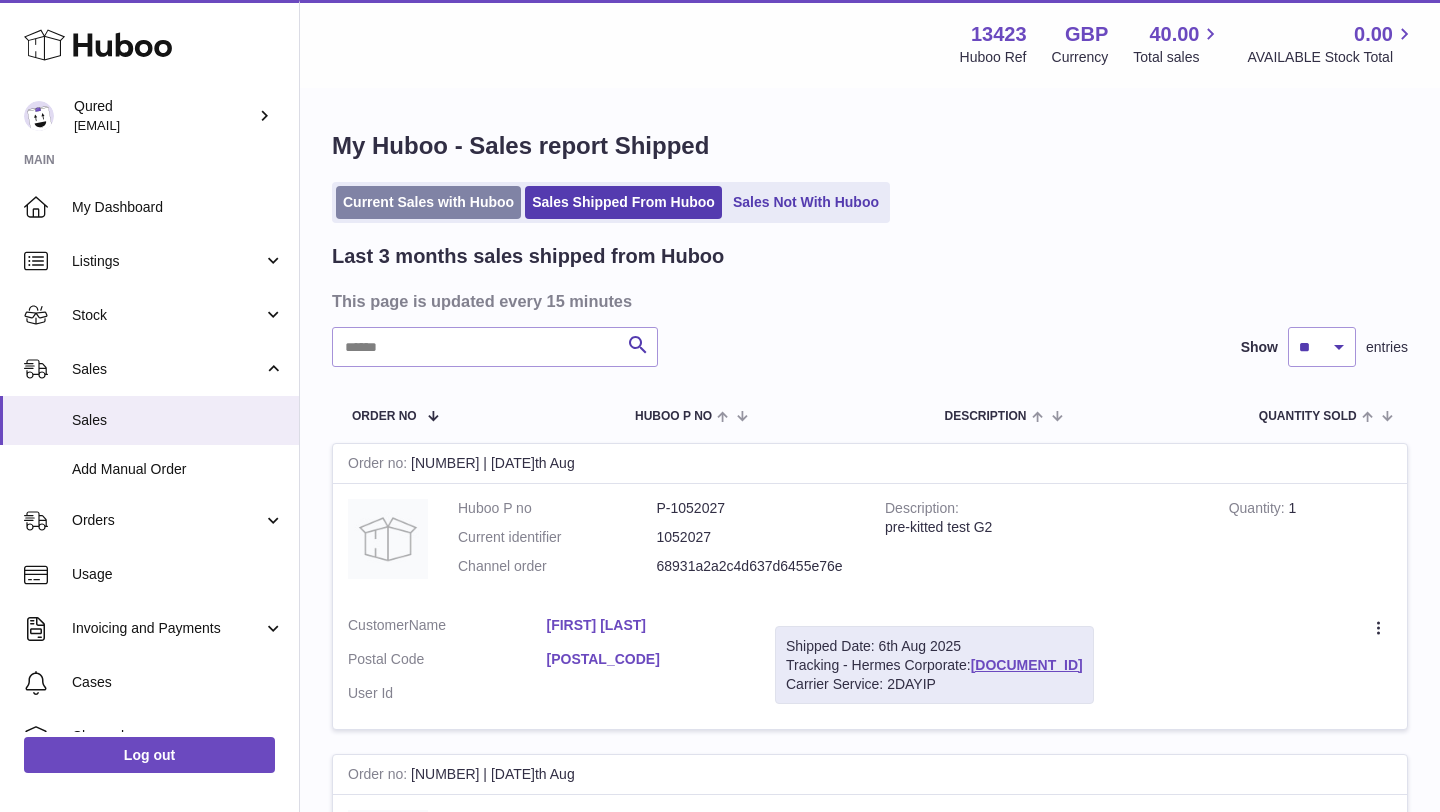 click on "Current Sales with Huboo" at bounding box center (428, 202) 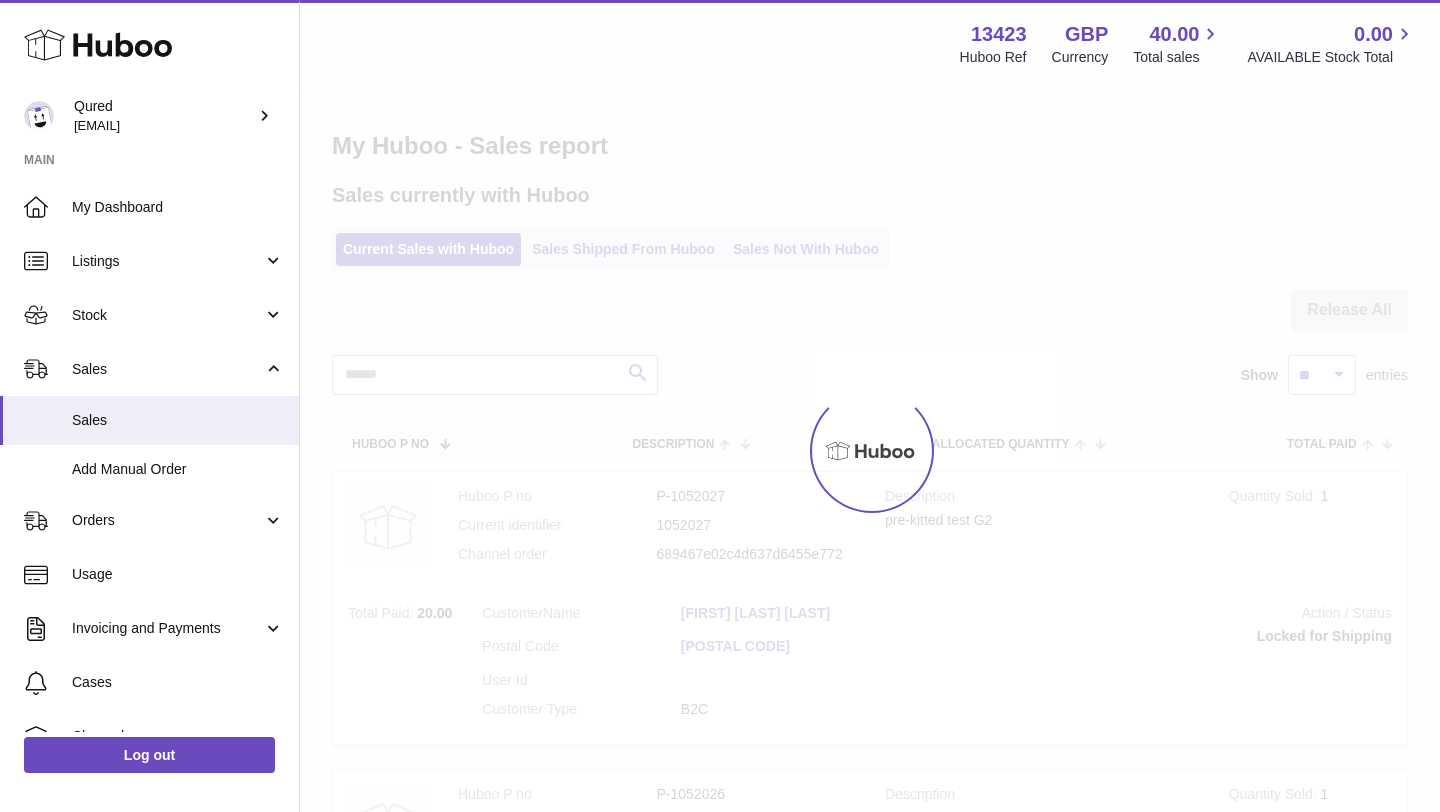 scroll, scrollTop: 0, scrollLeft: 0, axis: both 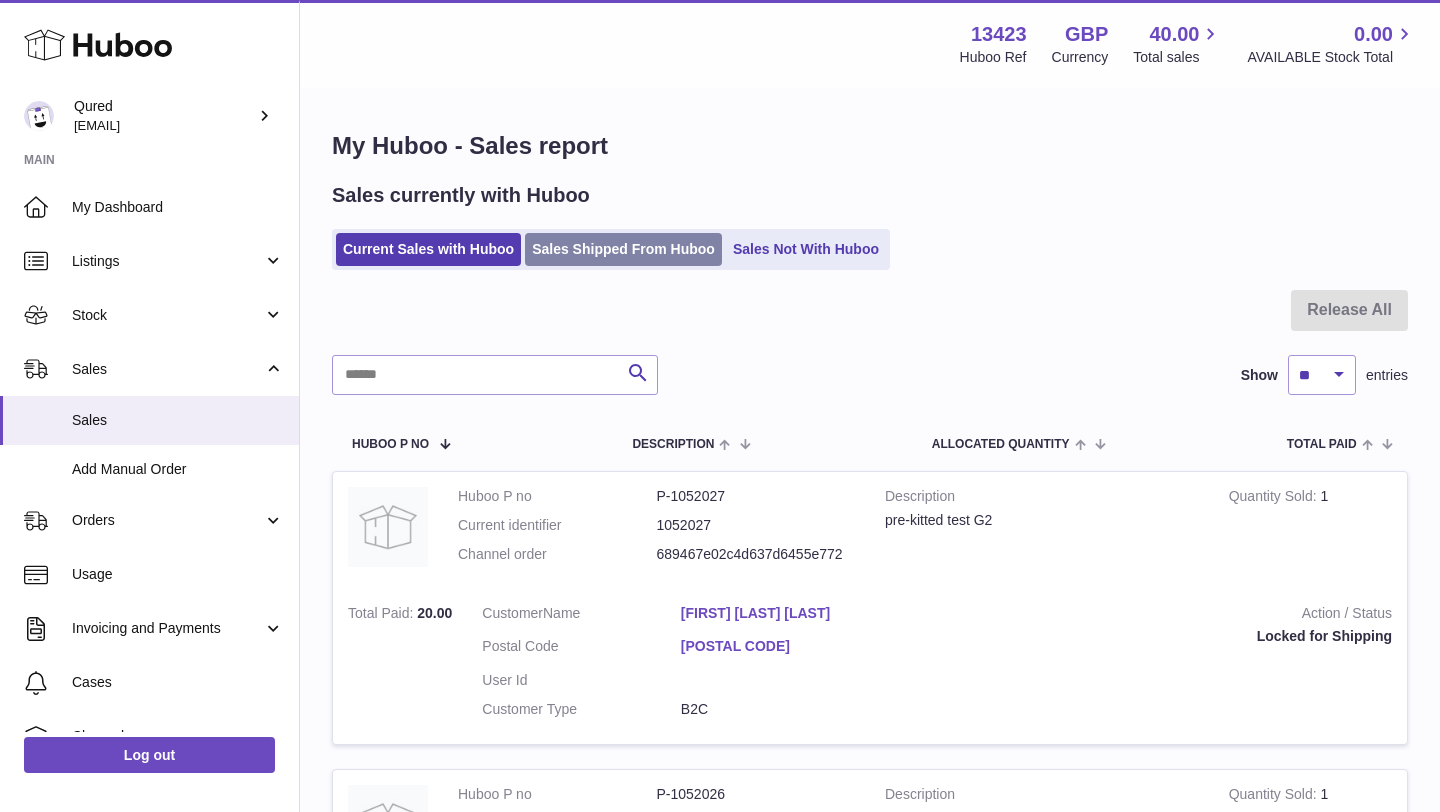click on "Sales Shipped From Huboo" at bounding box center (623, 249) 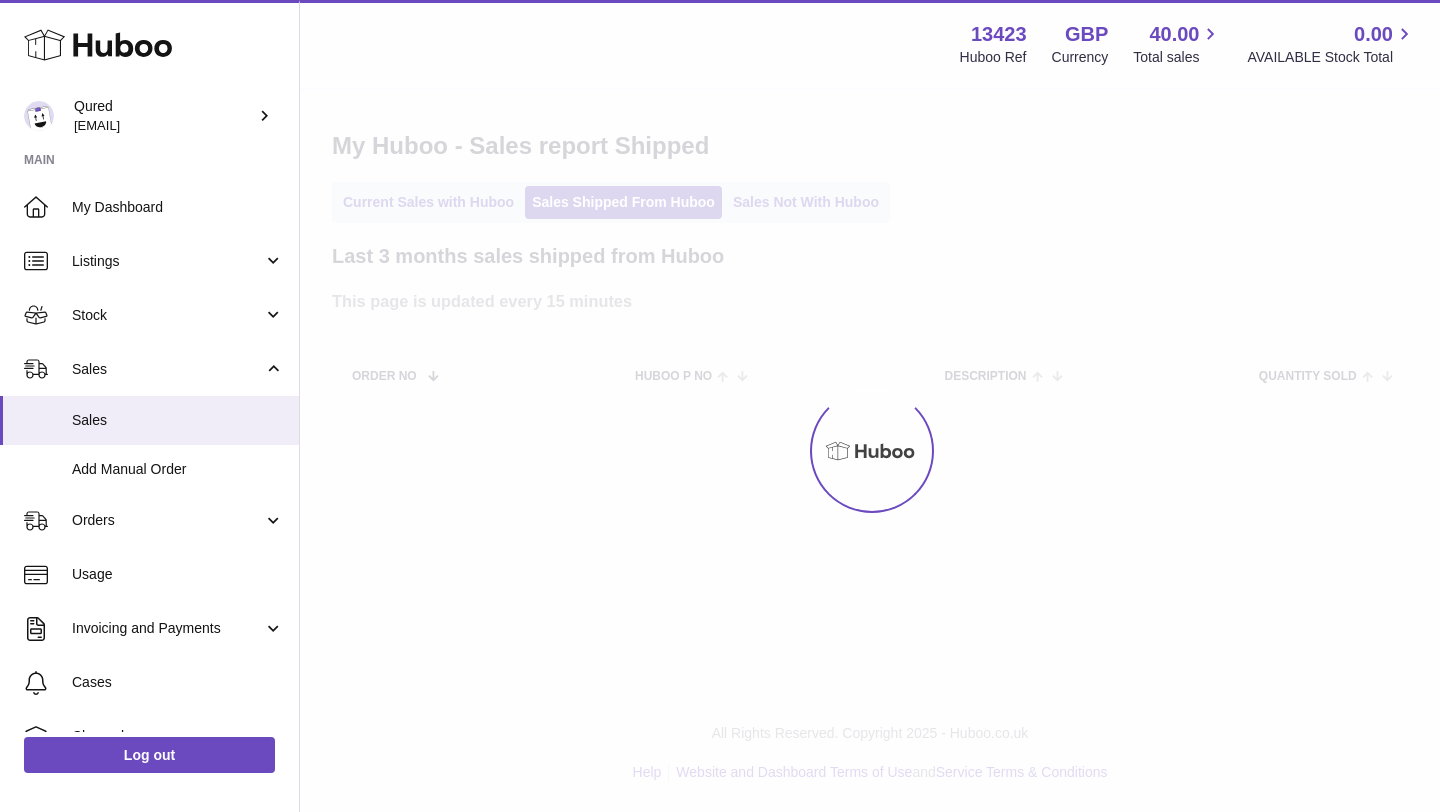 scroll, scrollTop: 0, scrollLeft: 0, axis: both 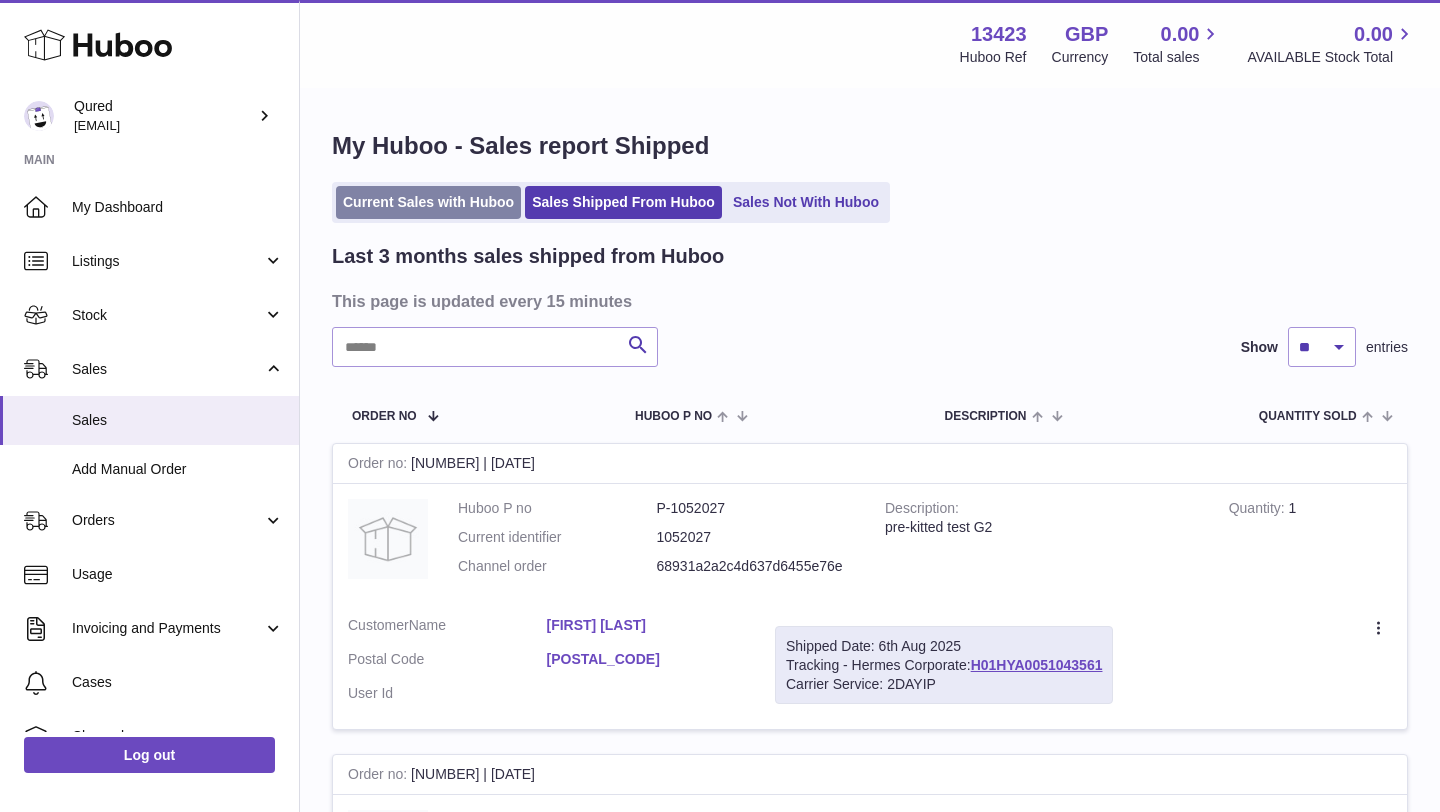 click on "Current Sales with Huboo" at bounding box center (428, 202) 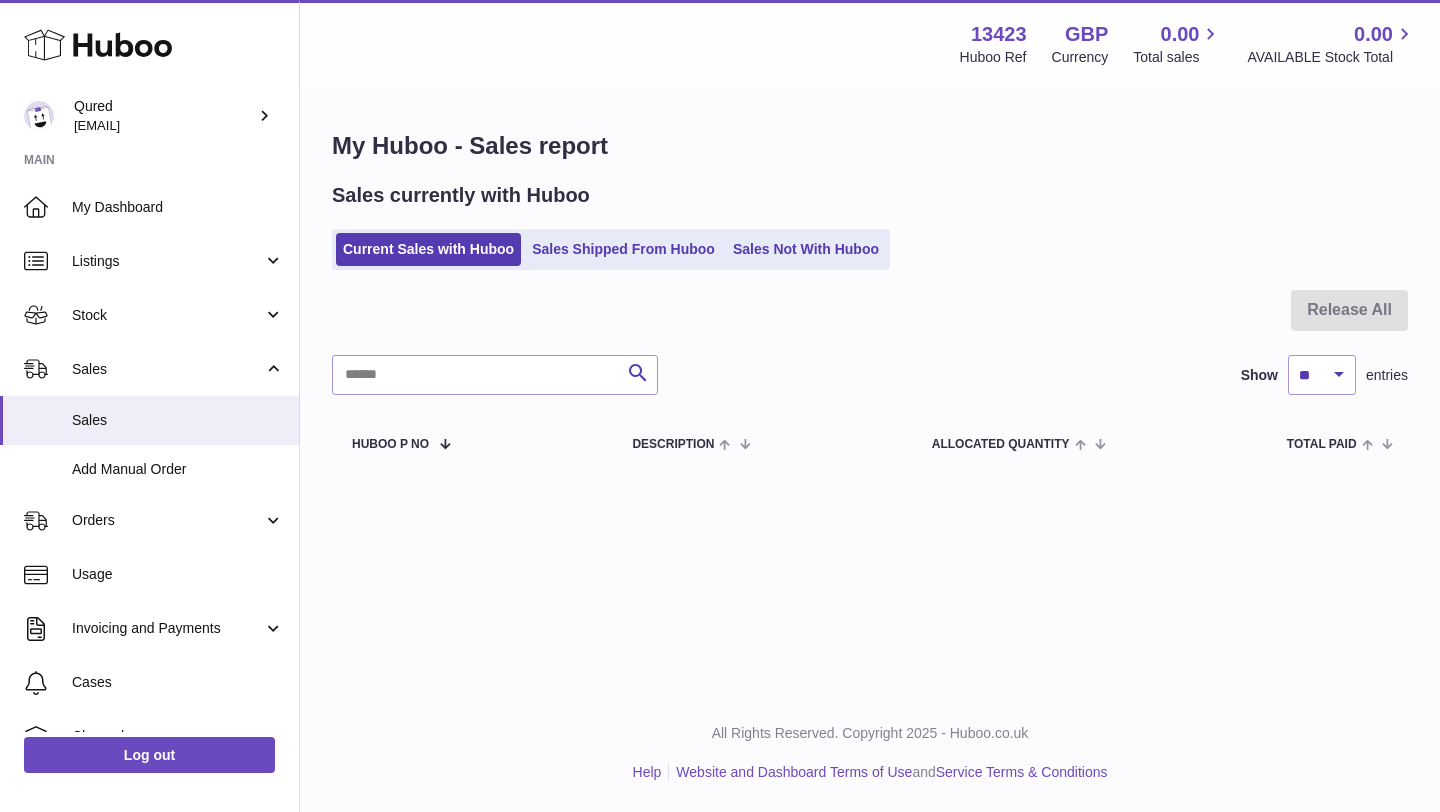 scroll, scrollTop: 0, scrollLeft: 0, axis: both 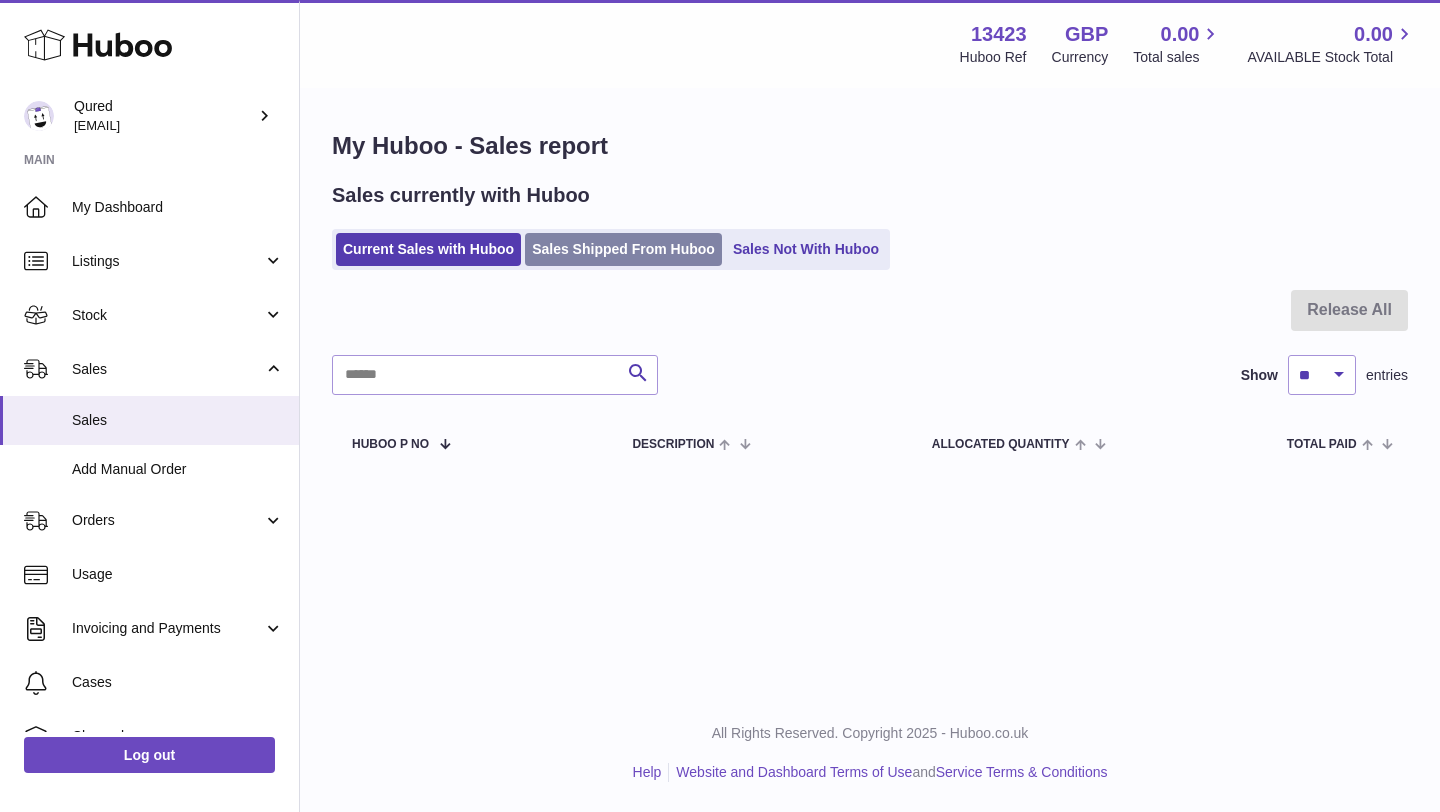 click on "Sales Shipped From Huboo" at bounding box center (623, 249) 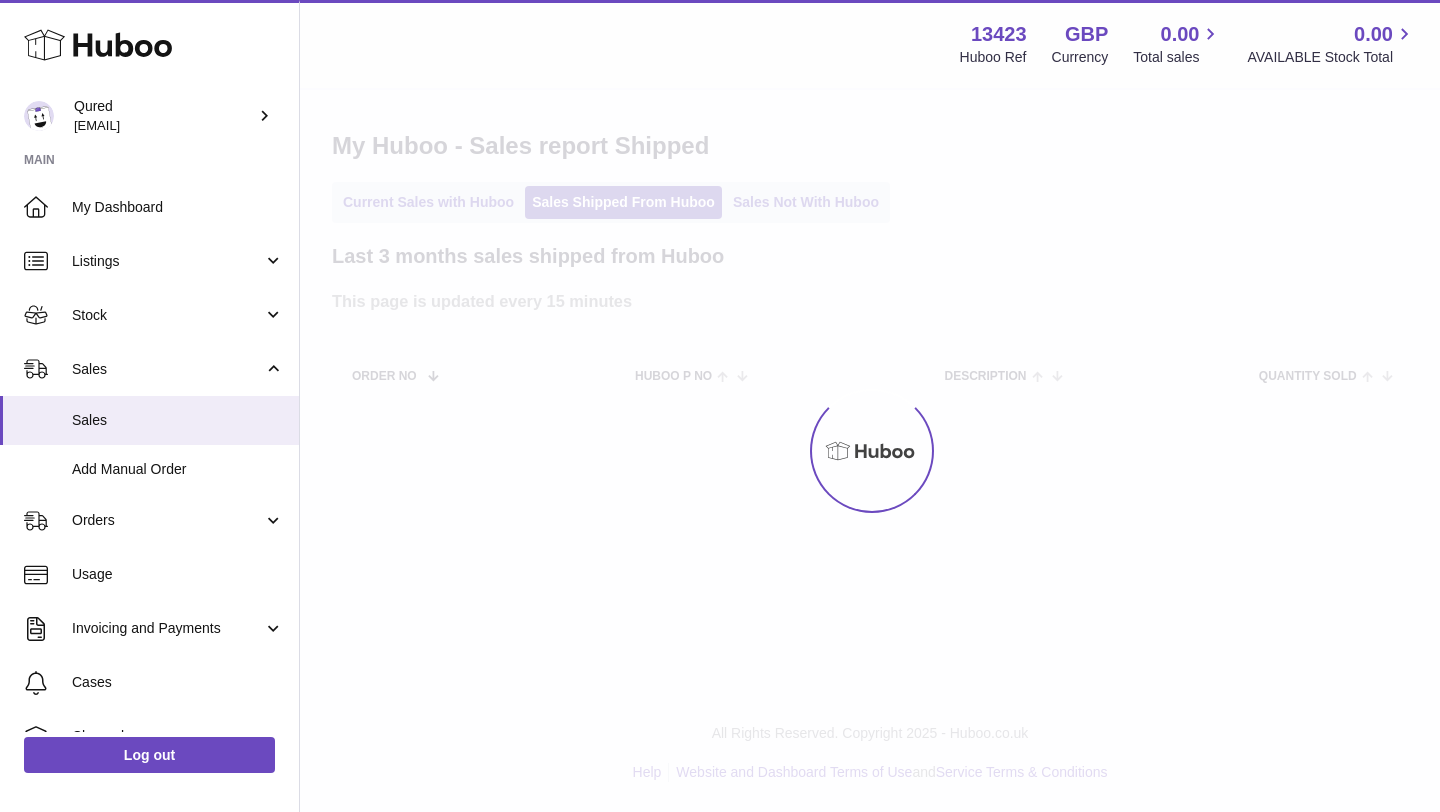 scroll, scrollTop: 0, scrollLeft: 0, axis: both 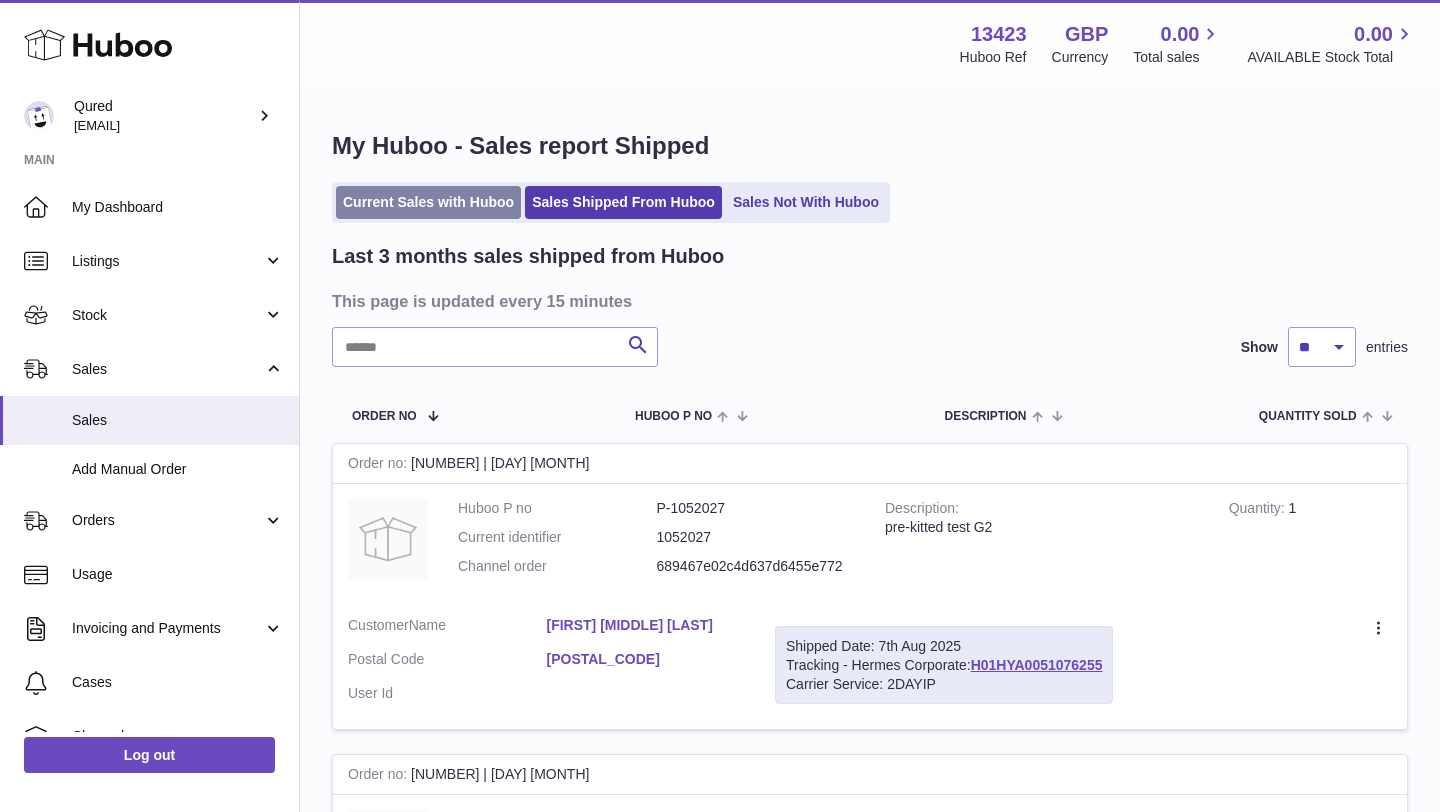 click on "Current Sales with Huboo" at bounding box center (428, 202) 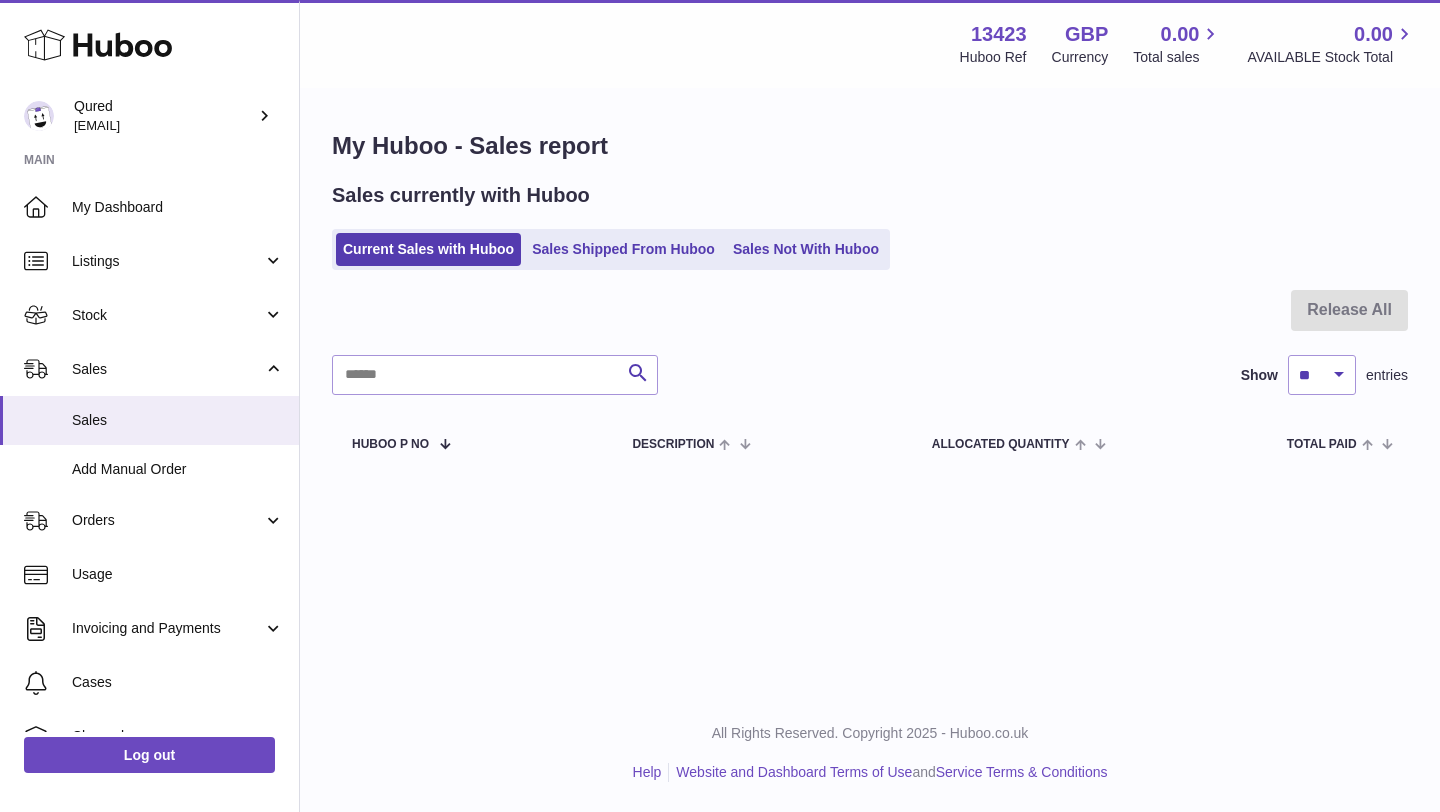 scroll, scrollTop: 0, scrollLeft: 0, axis: both 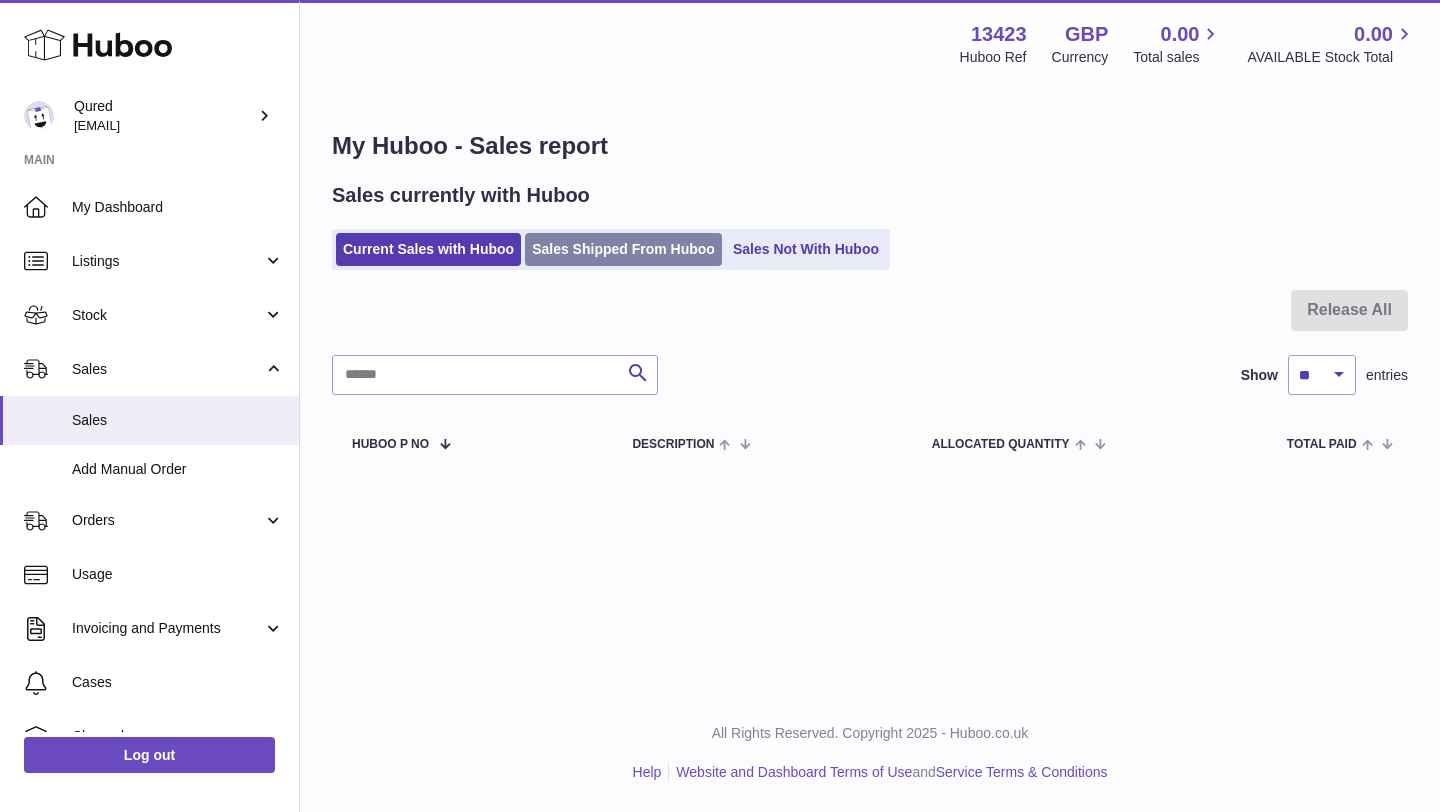click on "Sales Shipped From Huboo" at bounding box center [623, 249] 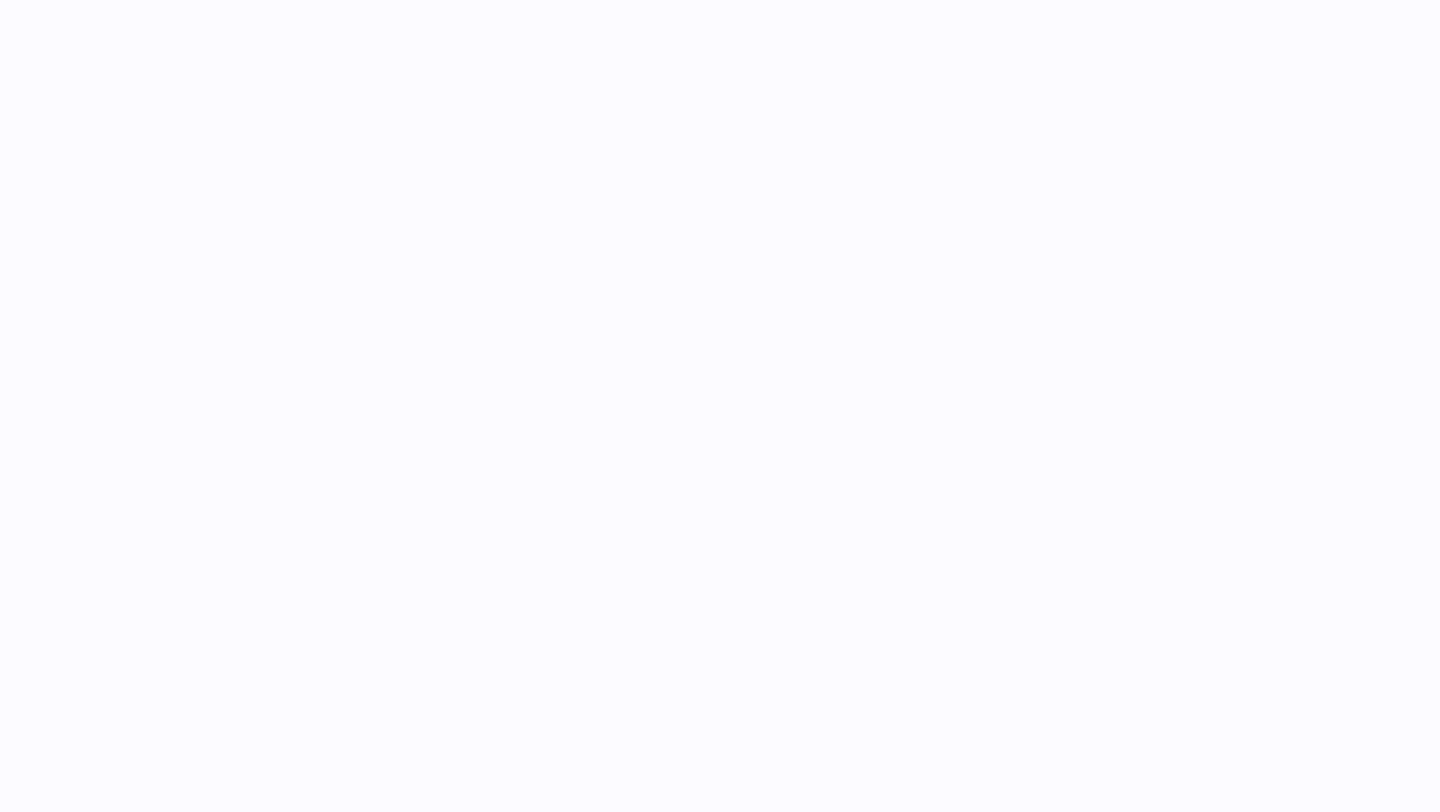 scroll, scrollTop: 0, scrollLeft: 0, axis: both 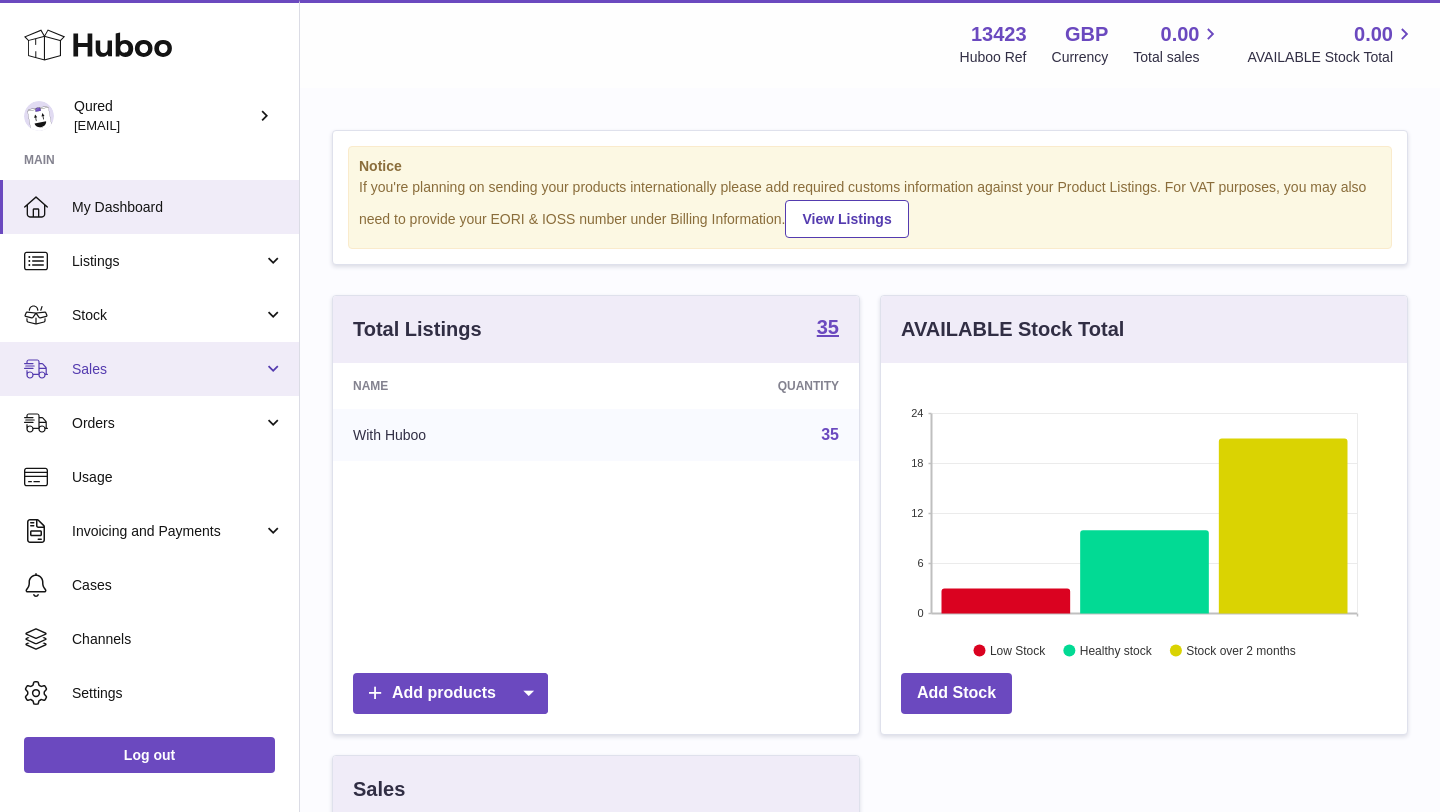 click on "Sales" at bounding box center (149, 369) 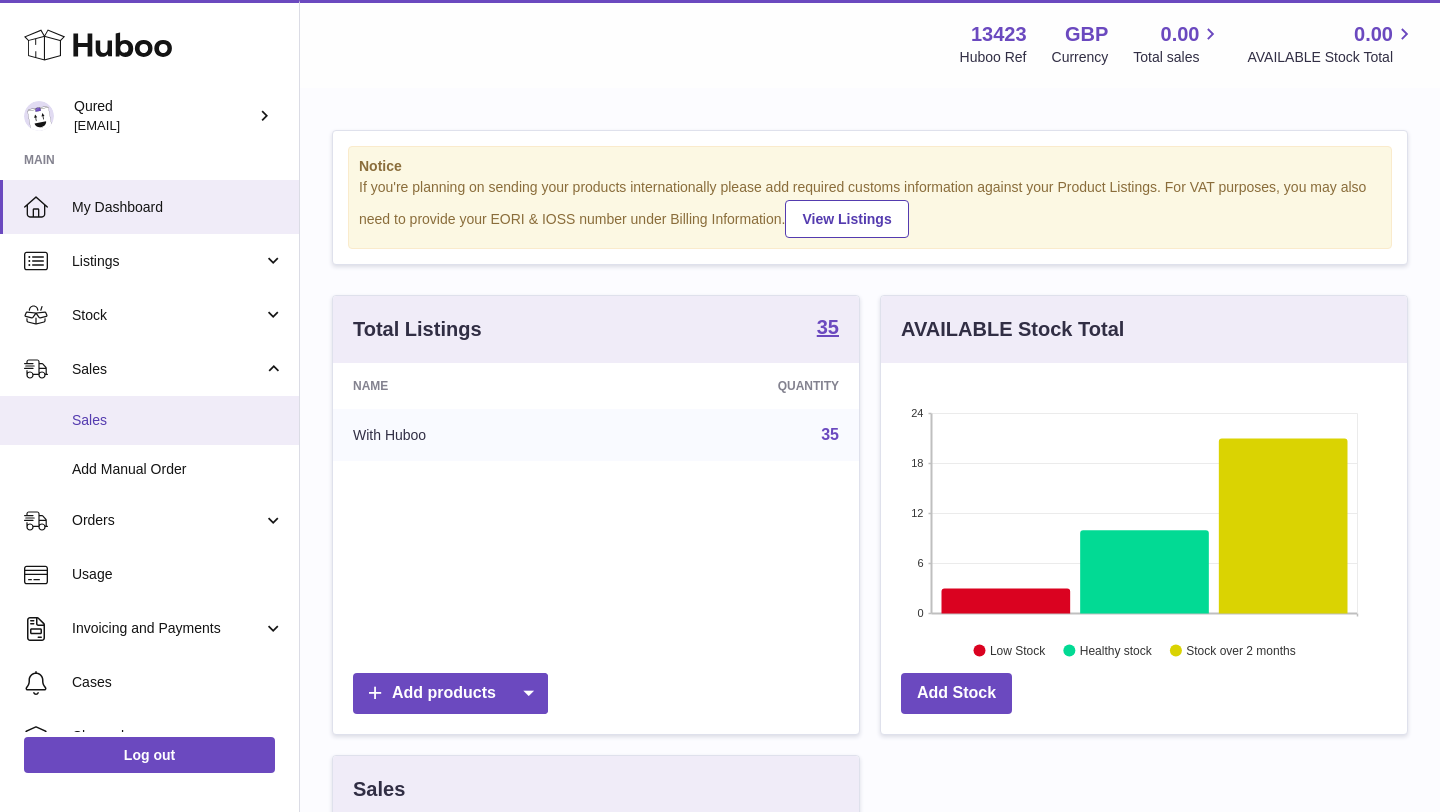 click on "Sales" at bounding box center [178, 420] 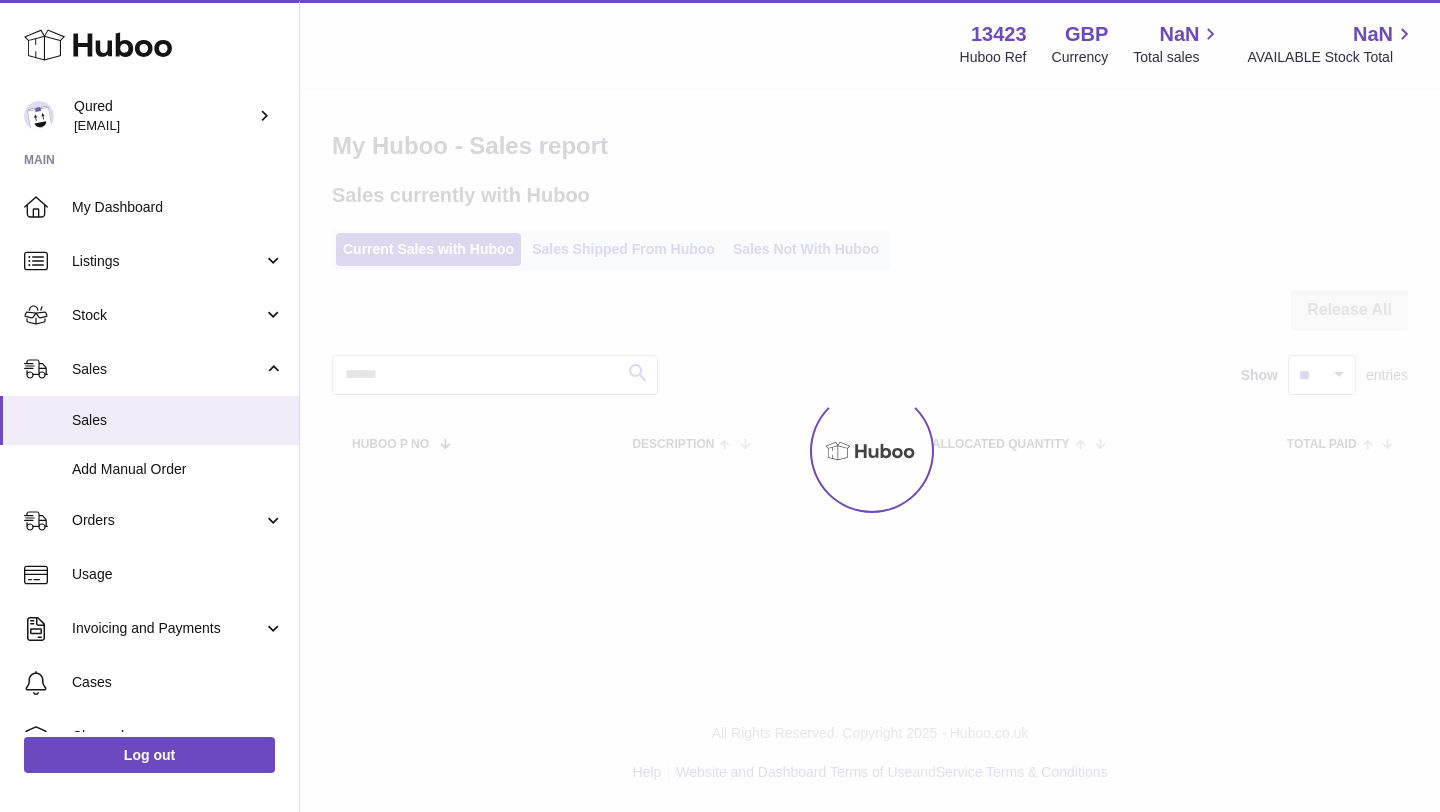 scroll, scrollTop: 0, scrollLeft: 0, axis: both 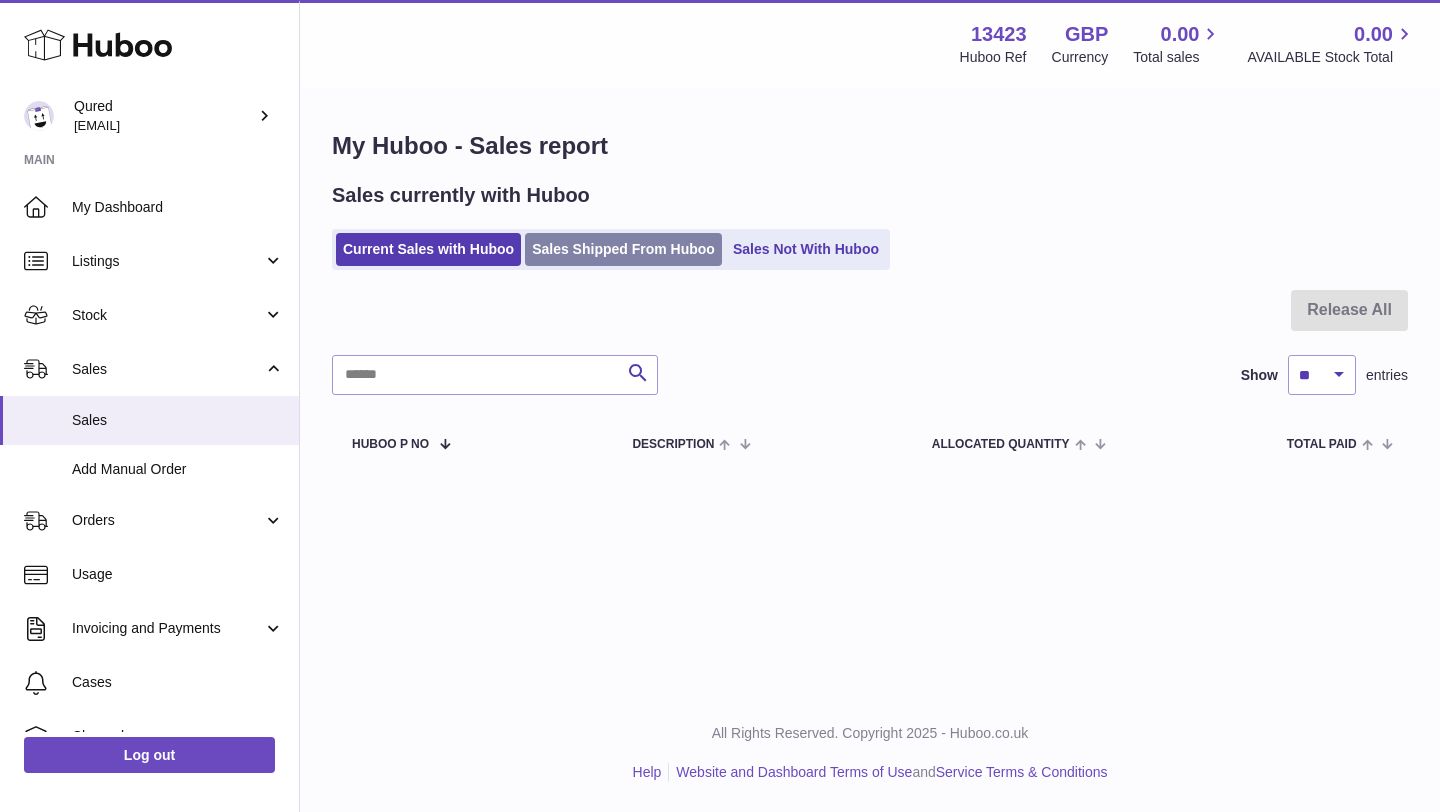 click on "Sales Shipped From Huboo" at bounding box center (623, 249) 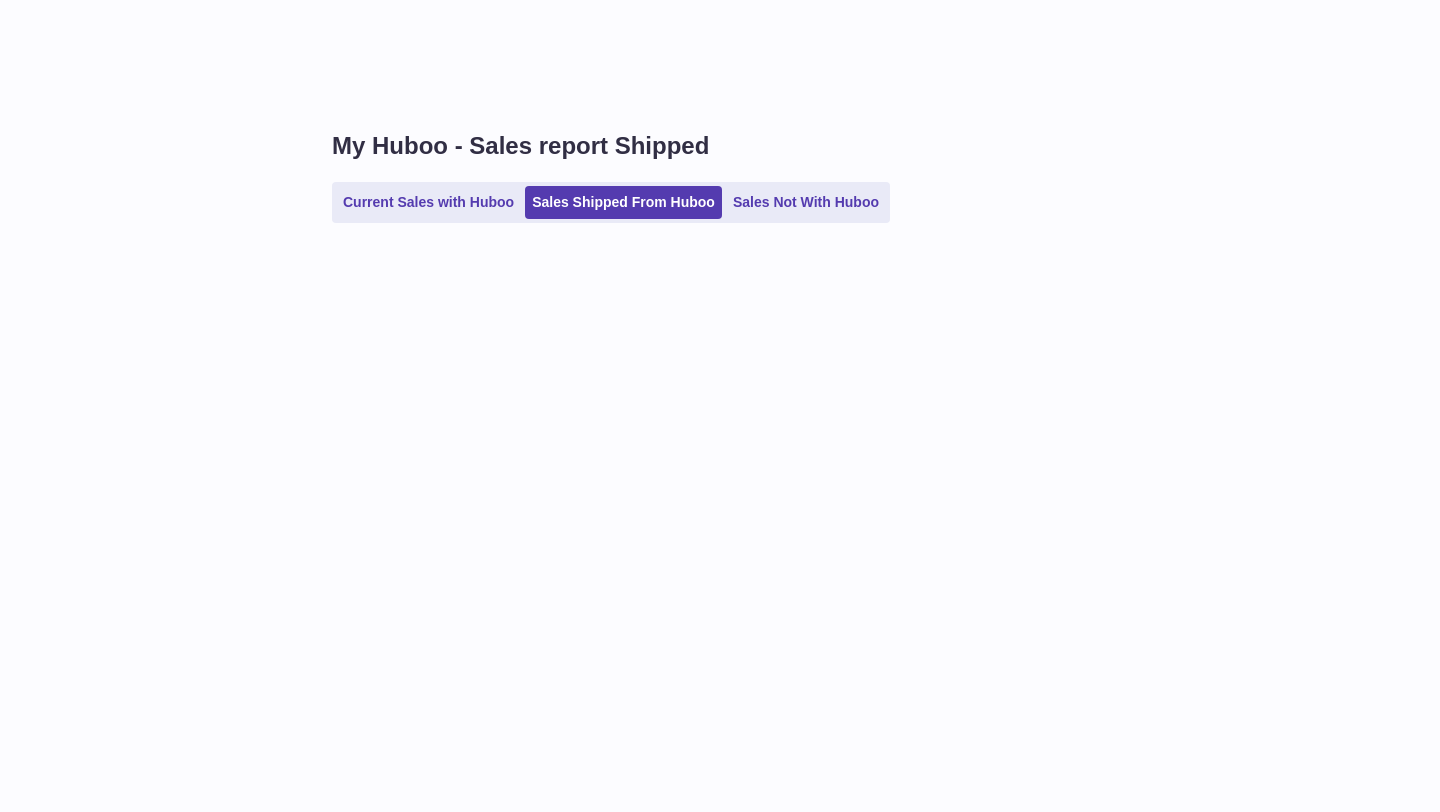 scroll, scrollTop: 0, scrollLeft: 0, axis: both 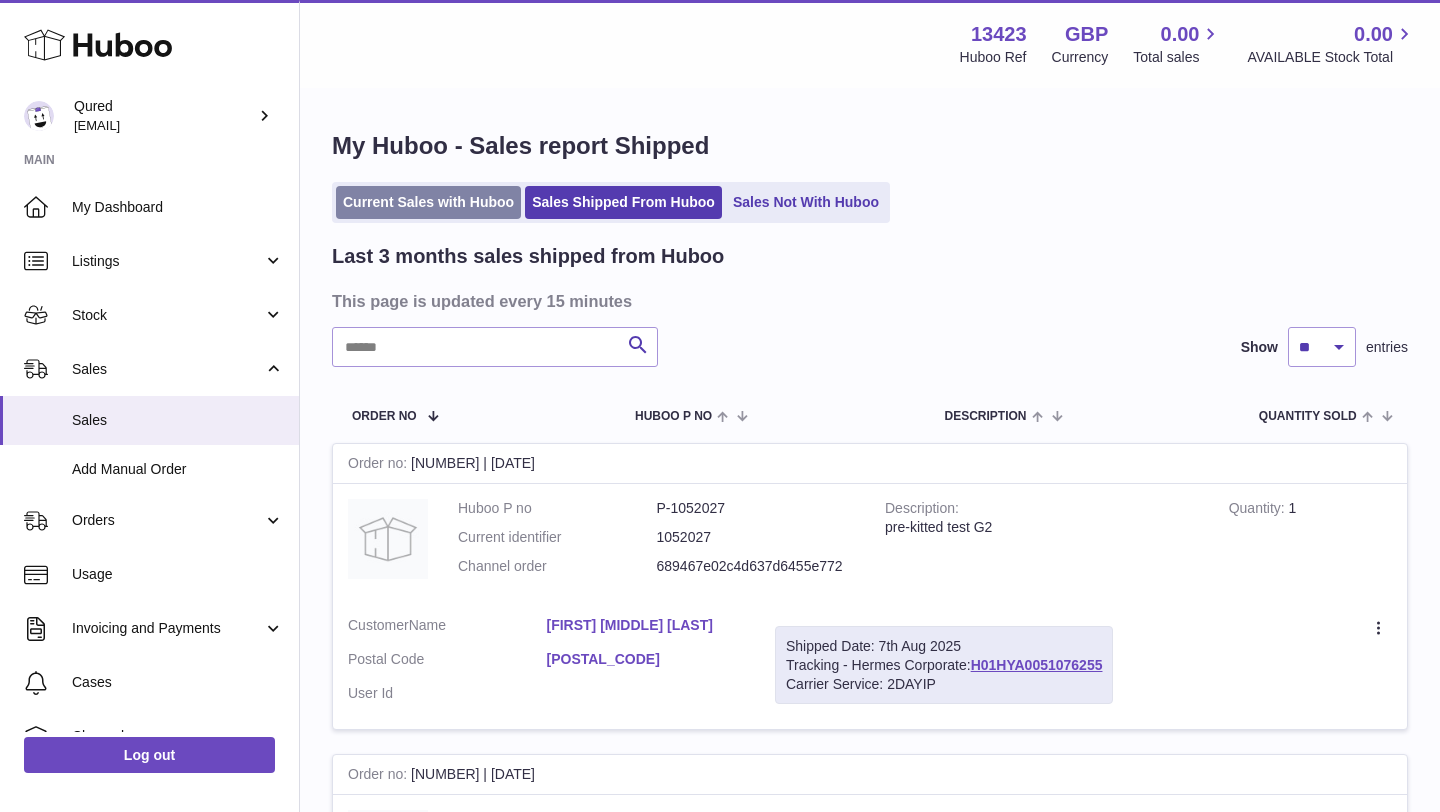 click on "Current Sales with Huboo" at bounding box center (428, 202) 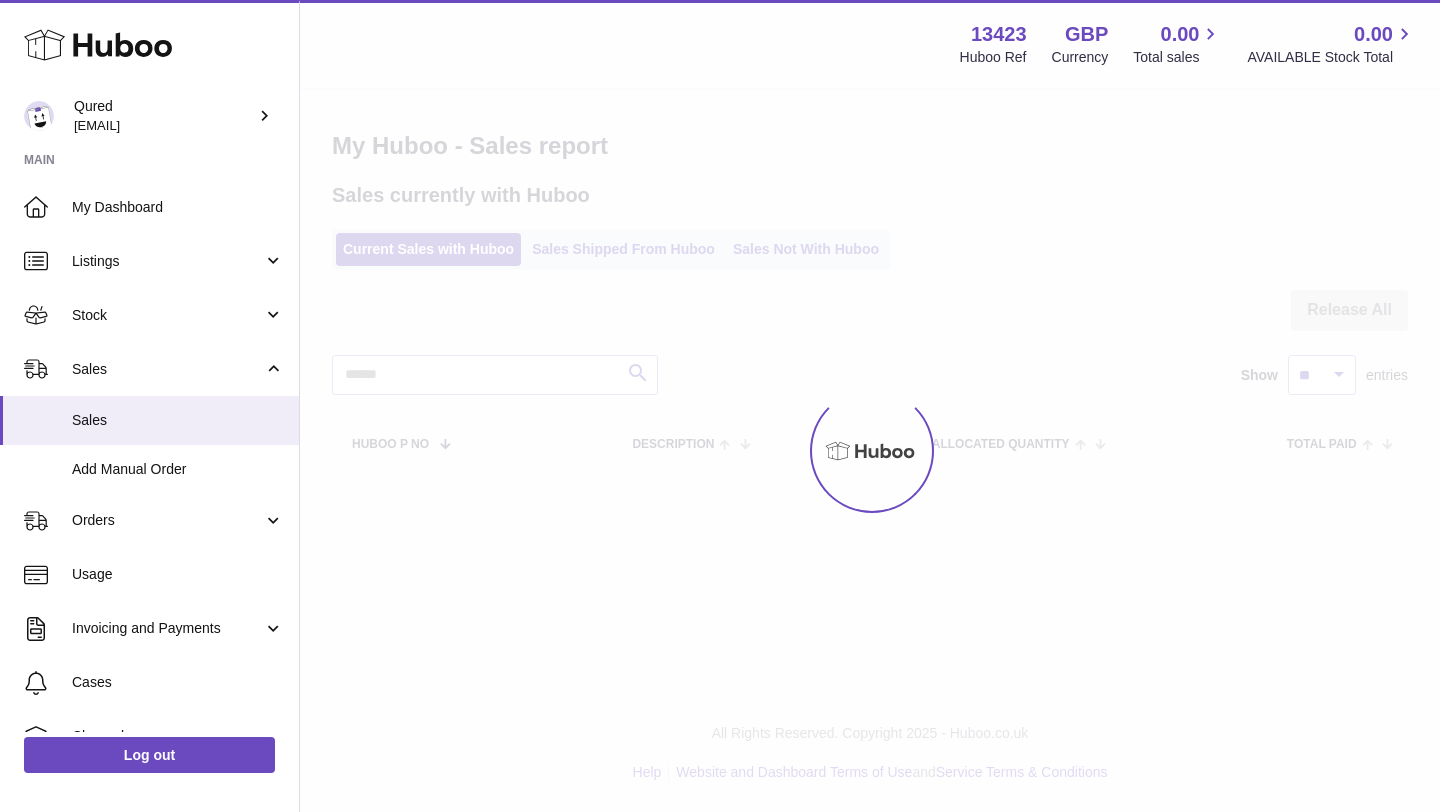 scroll, scrollTop: 0, scrollLeft: 0, axis: both 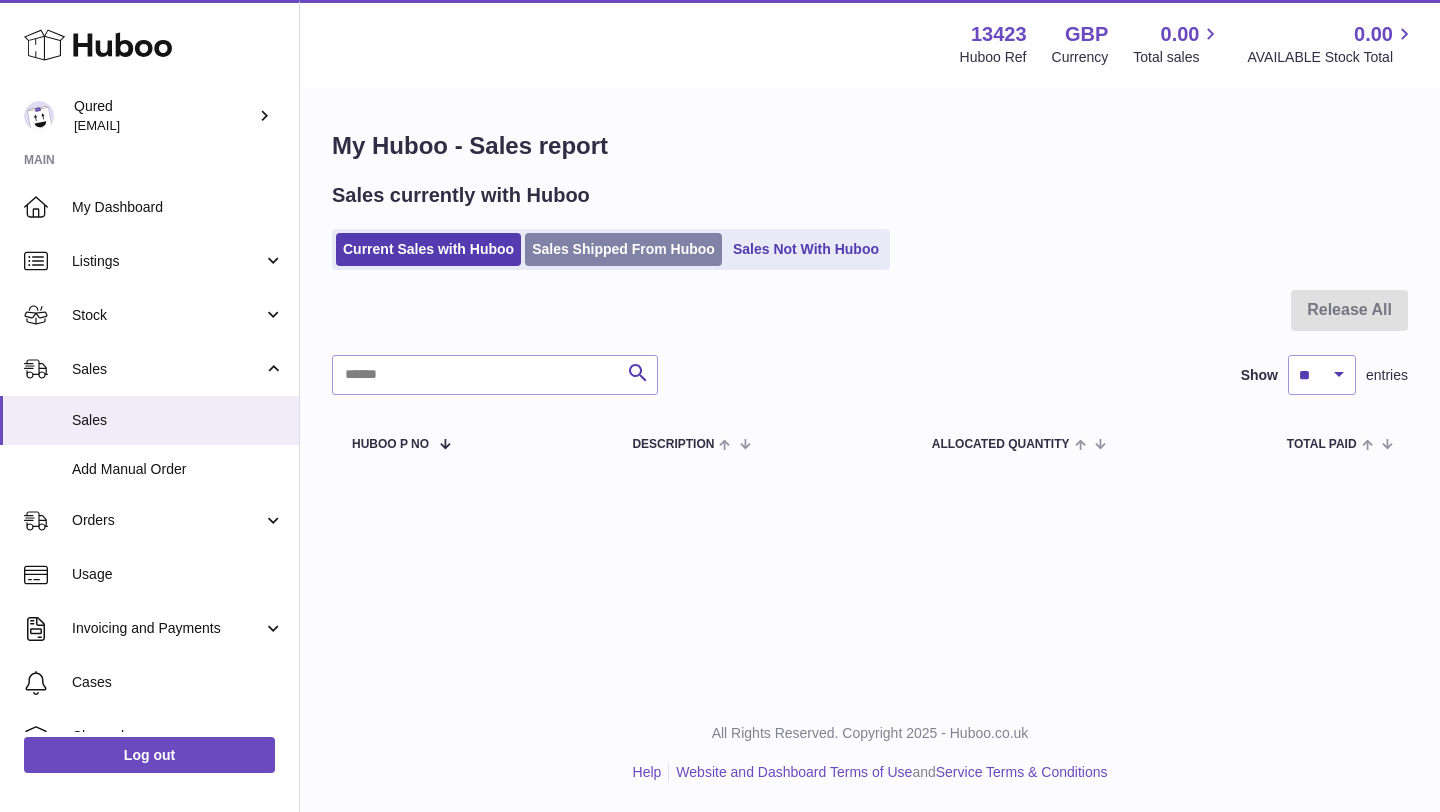 click on "Sales Shipped From Huboo" at bounding box center (623, 249) 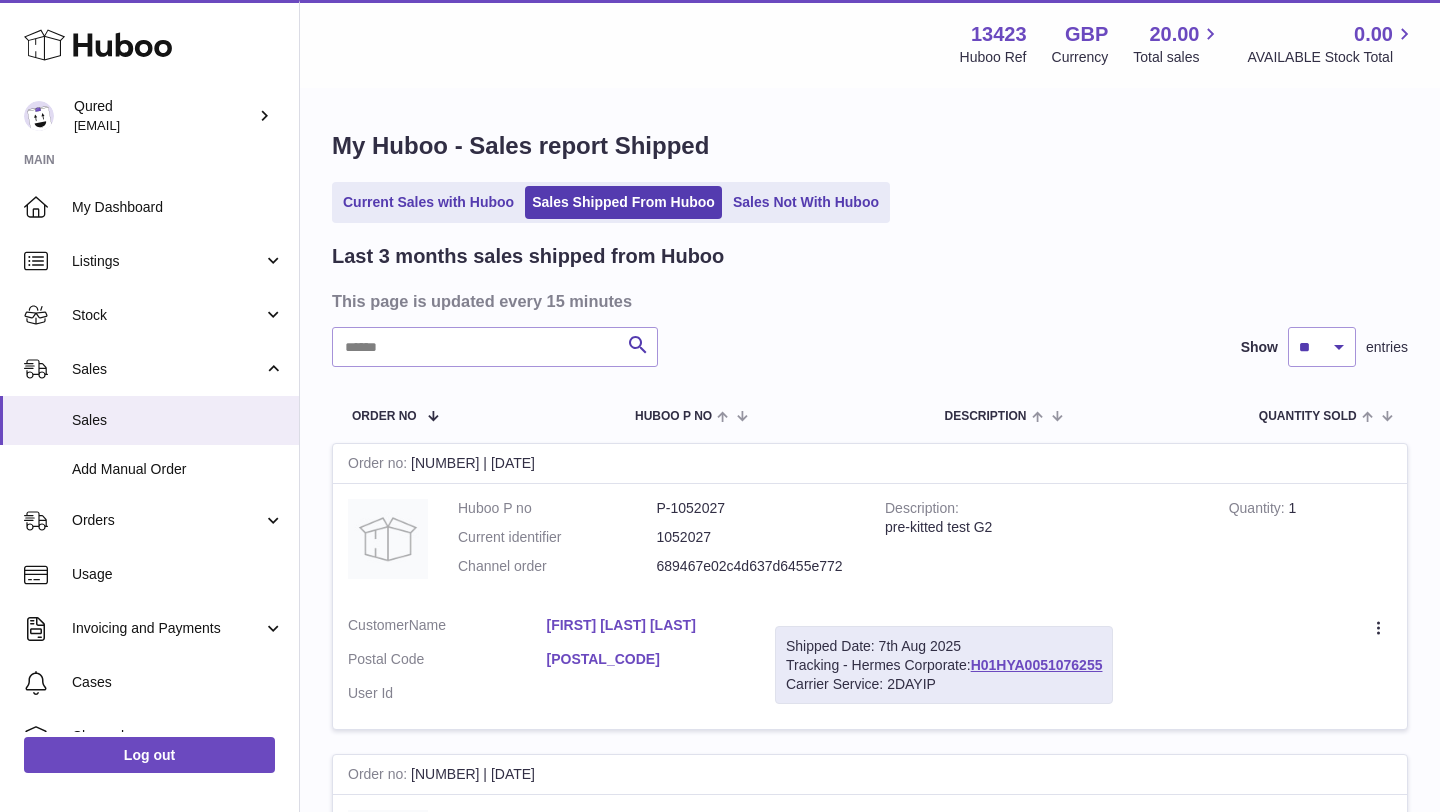 scroll, scrollTop: 0, scrollLeft: 0, axis: both 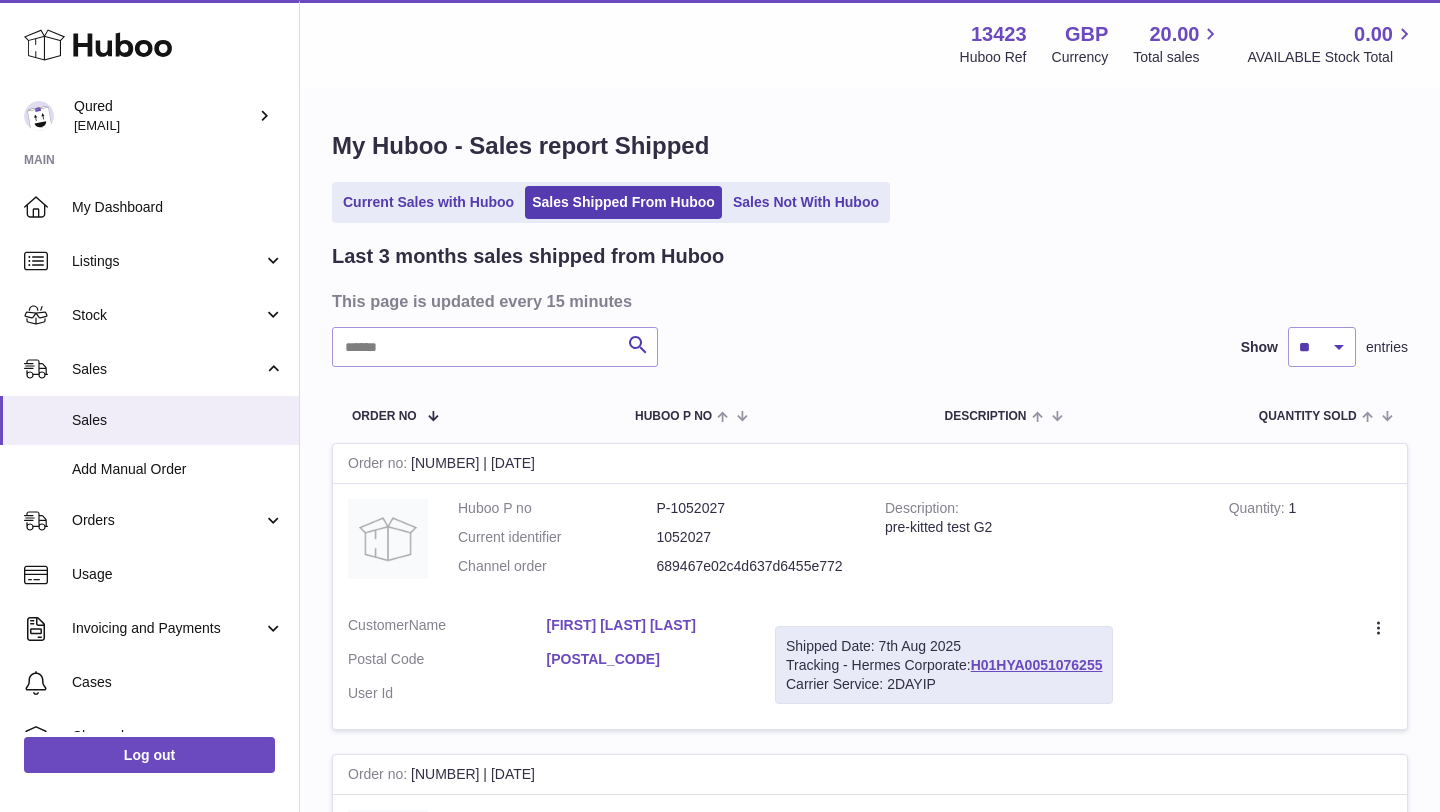 click on "Current Sales with Huboo
Sales Shipped From Huboo
Sales Not With Huboo" at bounding box center (611, 202) 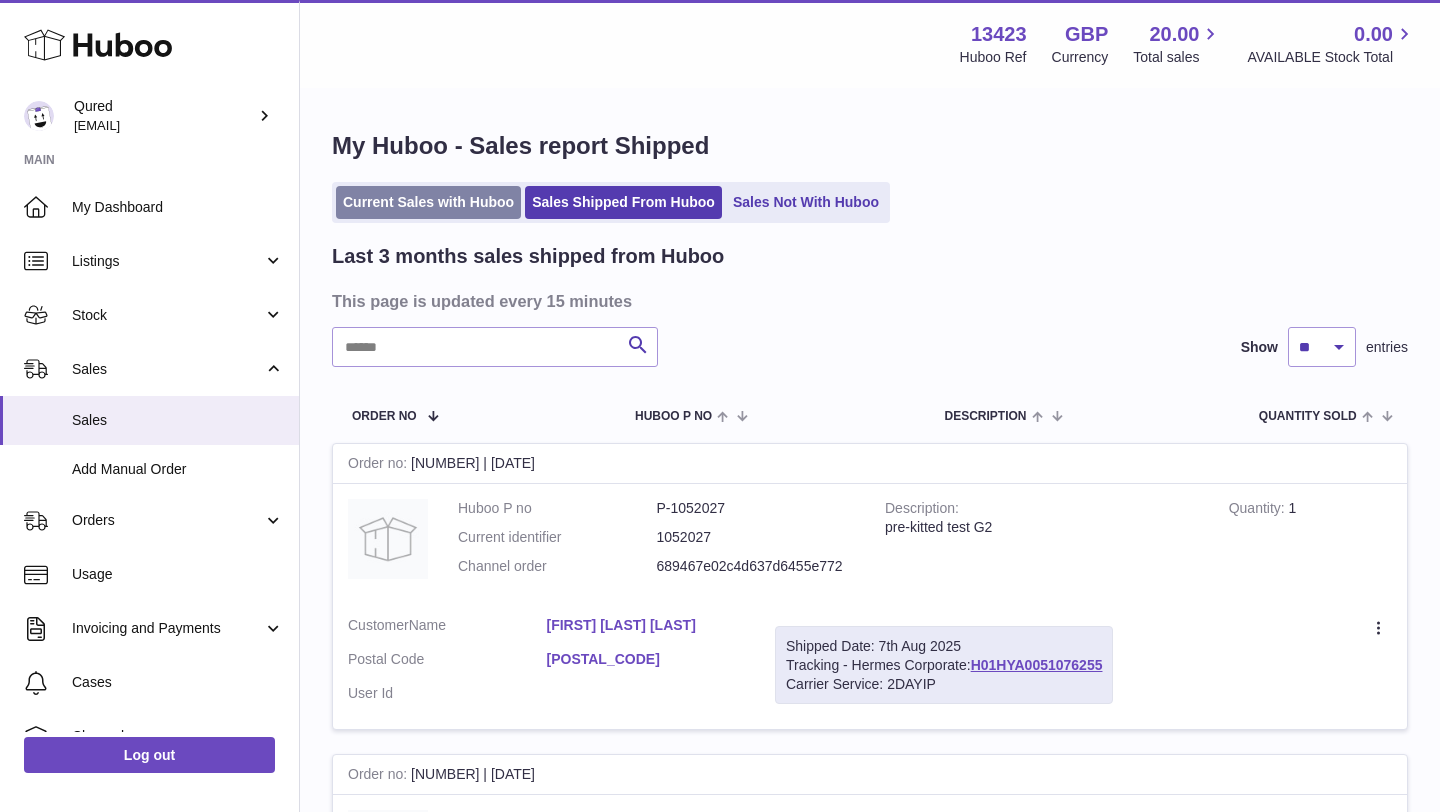 click on "Current Sales with Huboo" at bounding box center [428, 202] 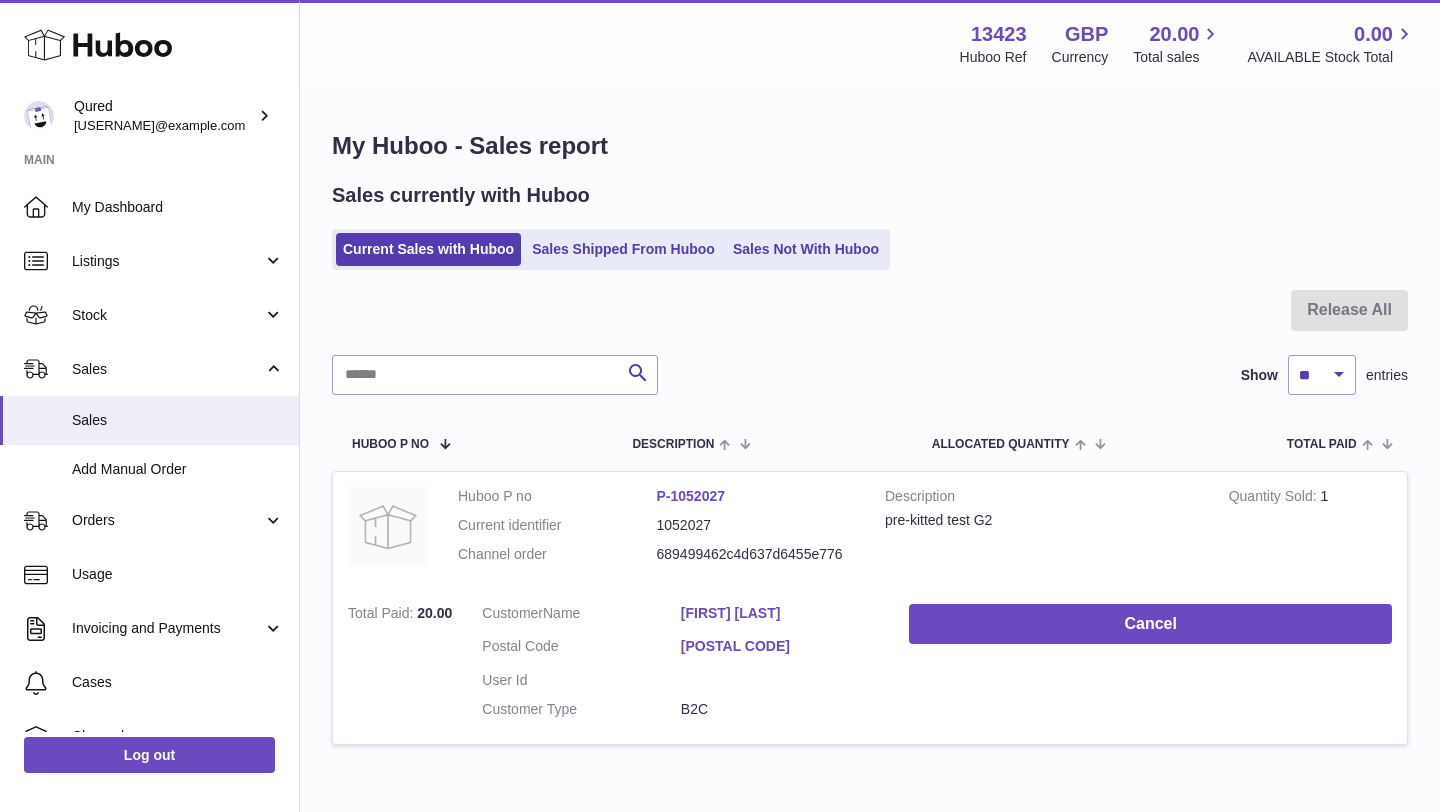scroll, scrollTop: 0, scrollLeft: 0, axis: both 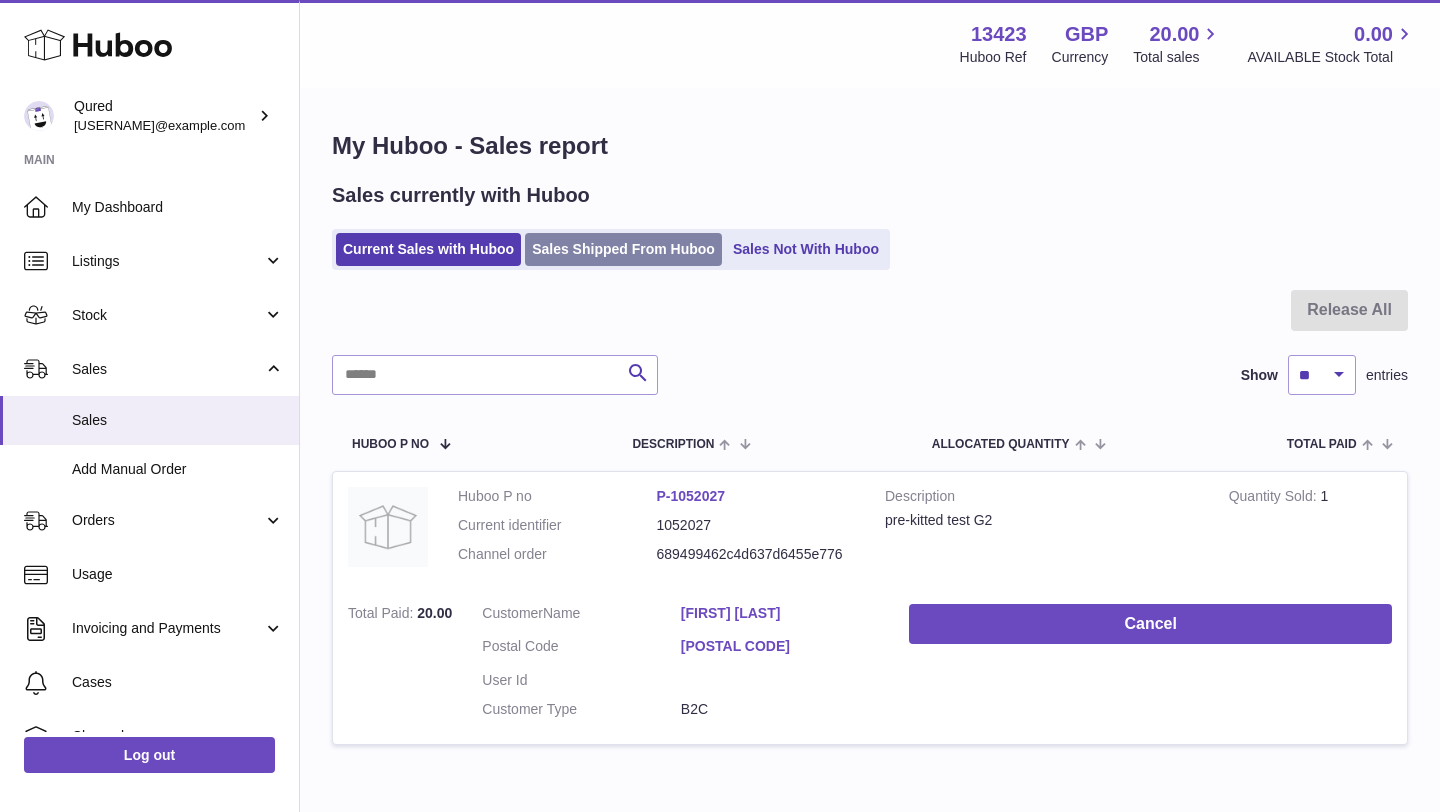 click on "Sales Shipped From Huboo" at bounding box center (623, 249) 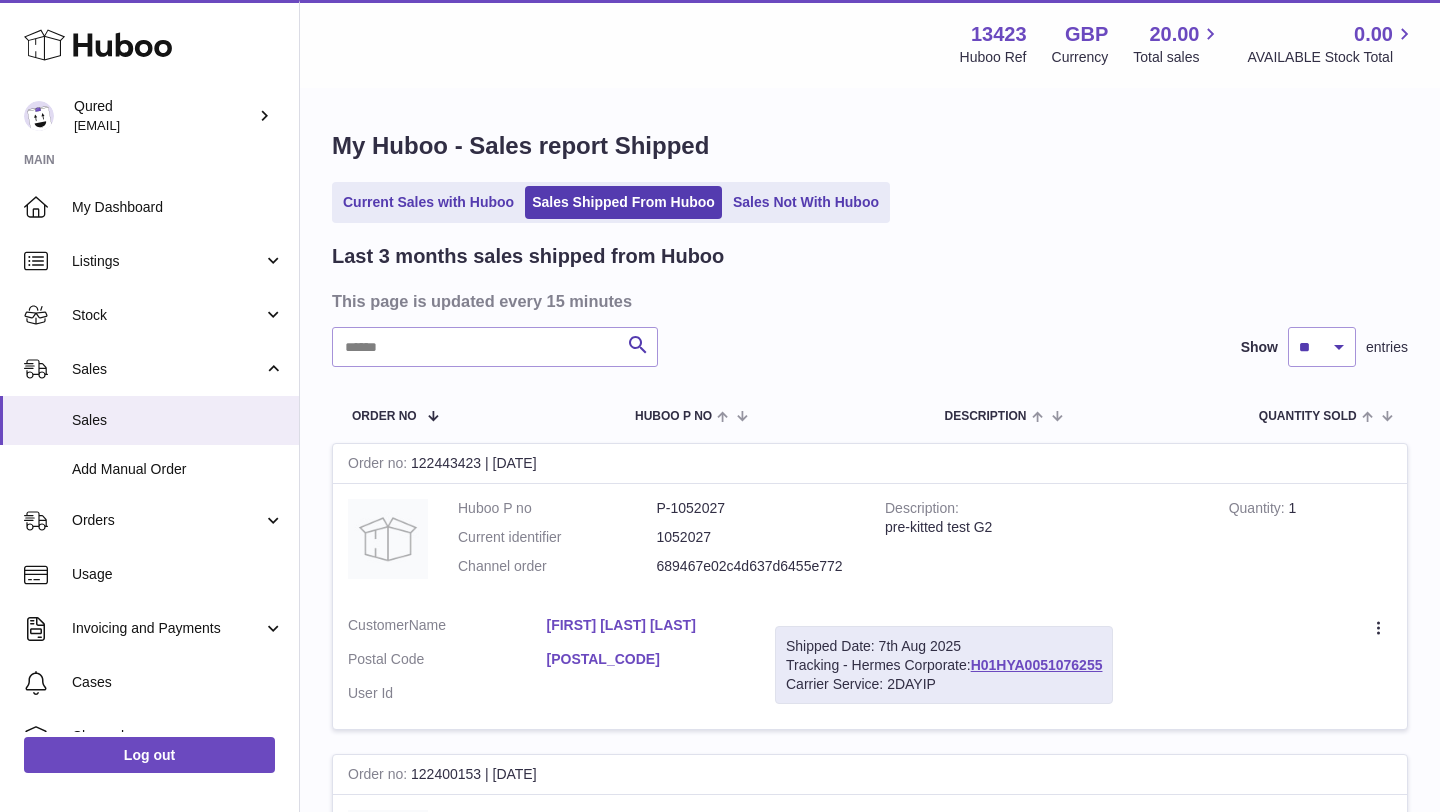 scroll, scrollTop: 0, scrollLeft: 0, axis: both 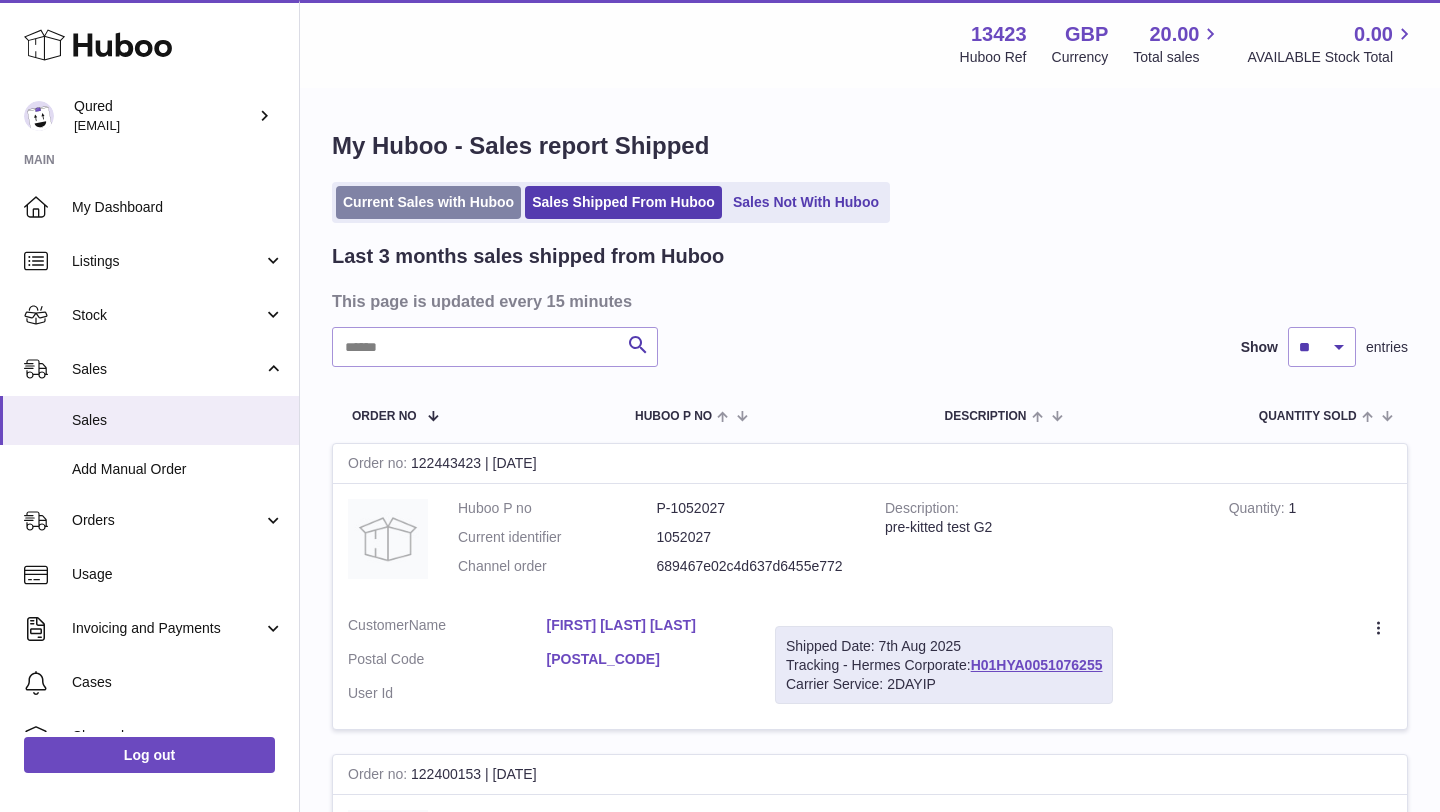 click on "Current Sales with Huboo" at bounding box center [428, 202] 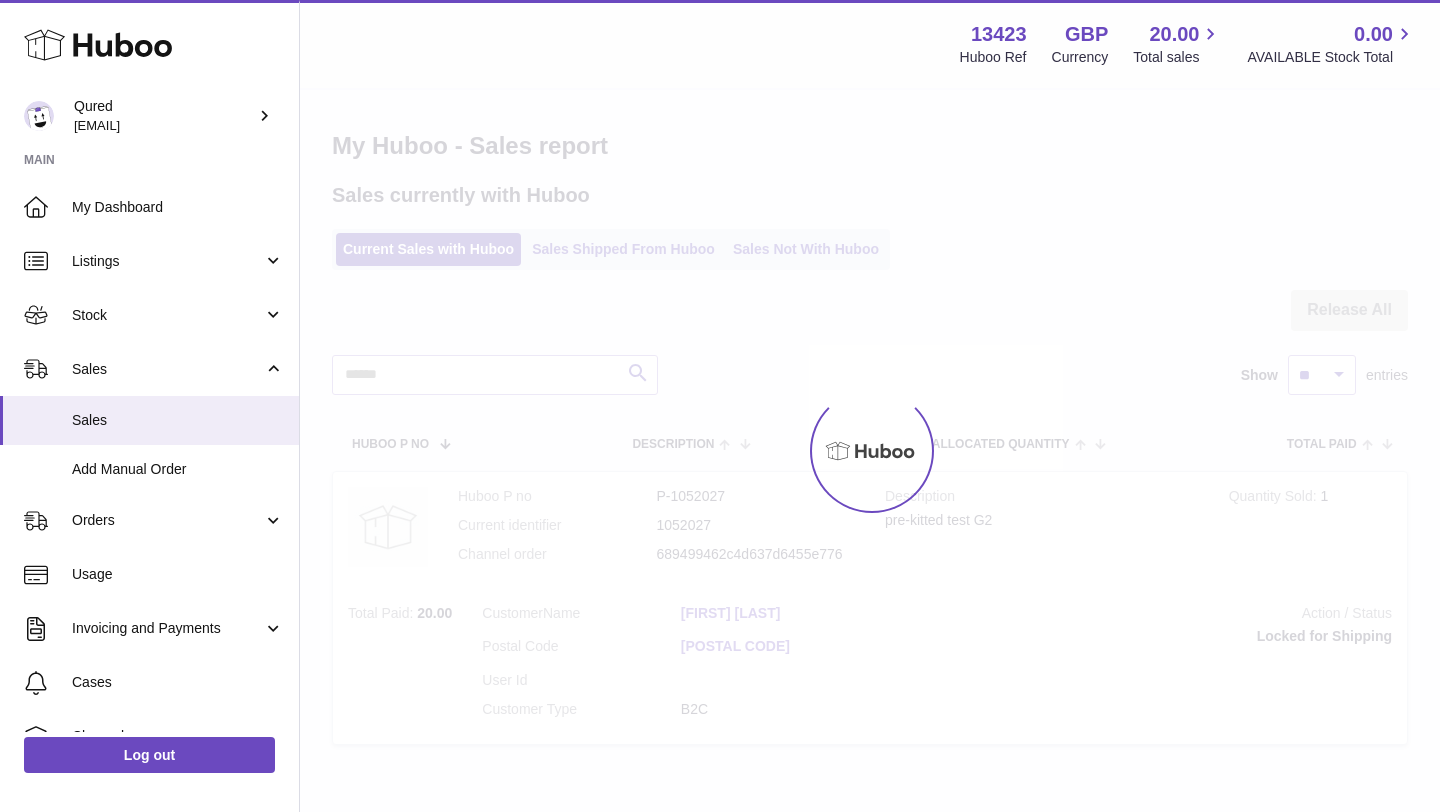scroll, scrollTop: 0, scrollLeft: 0, axis: both 